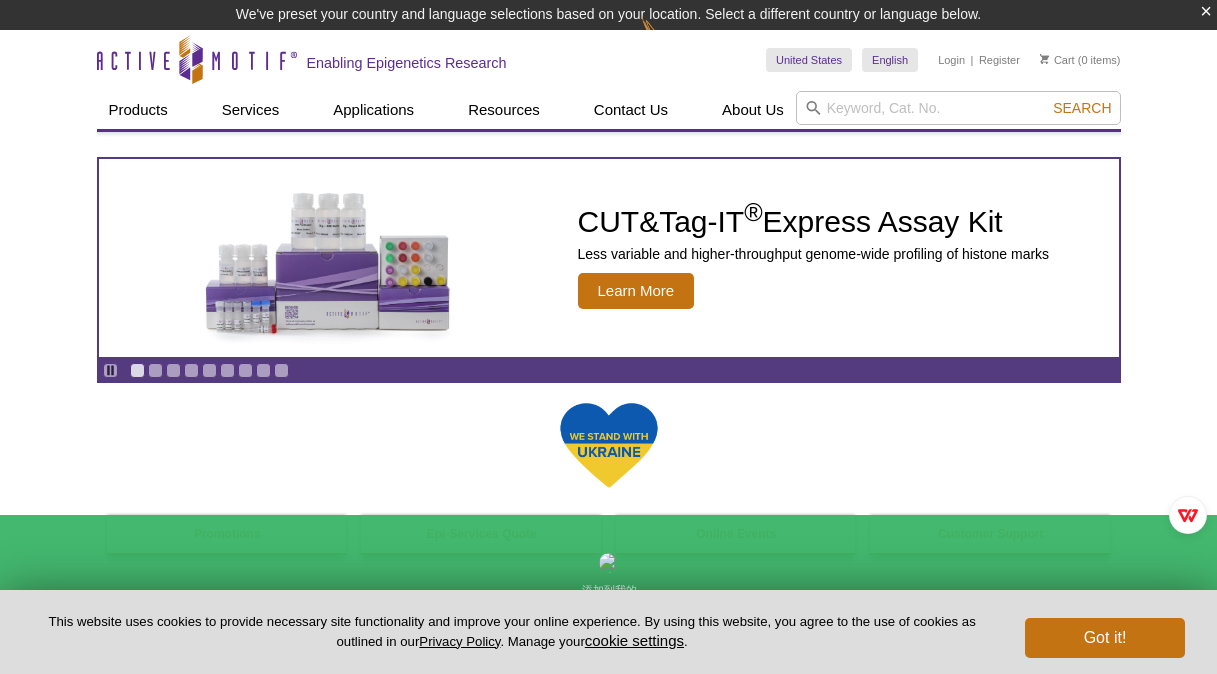 scroll, scrollTop: 0, scrollLeft: 0, axis: both 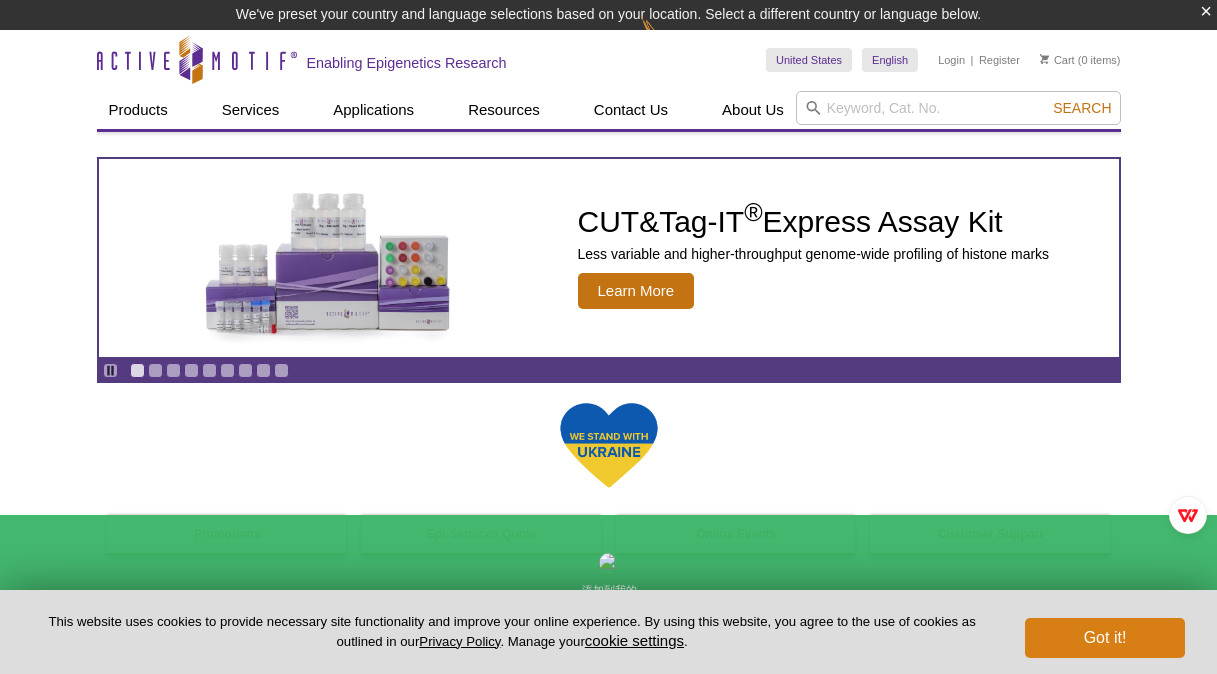 click on "×
We've preset your country and language selections based on your location. Select a different country or language below.
Active Motif Logo
Enabling Epigenetics Research
0
Search
Skip to content
Active Motif Logo
Enabling Epigenetics Research
United States
Australia" at bounding box center [608, 1602] 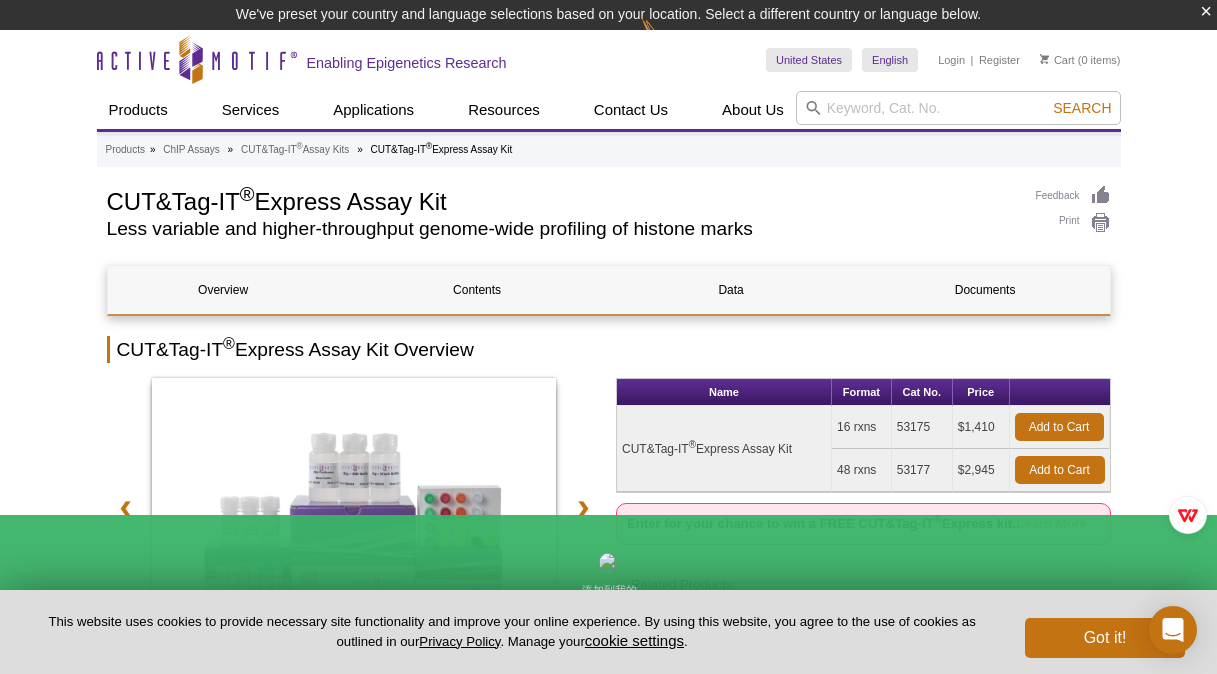 scroll, scrollTop: 0, scrollLeft: 0, axis: both 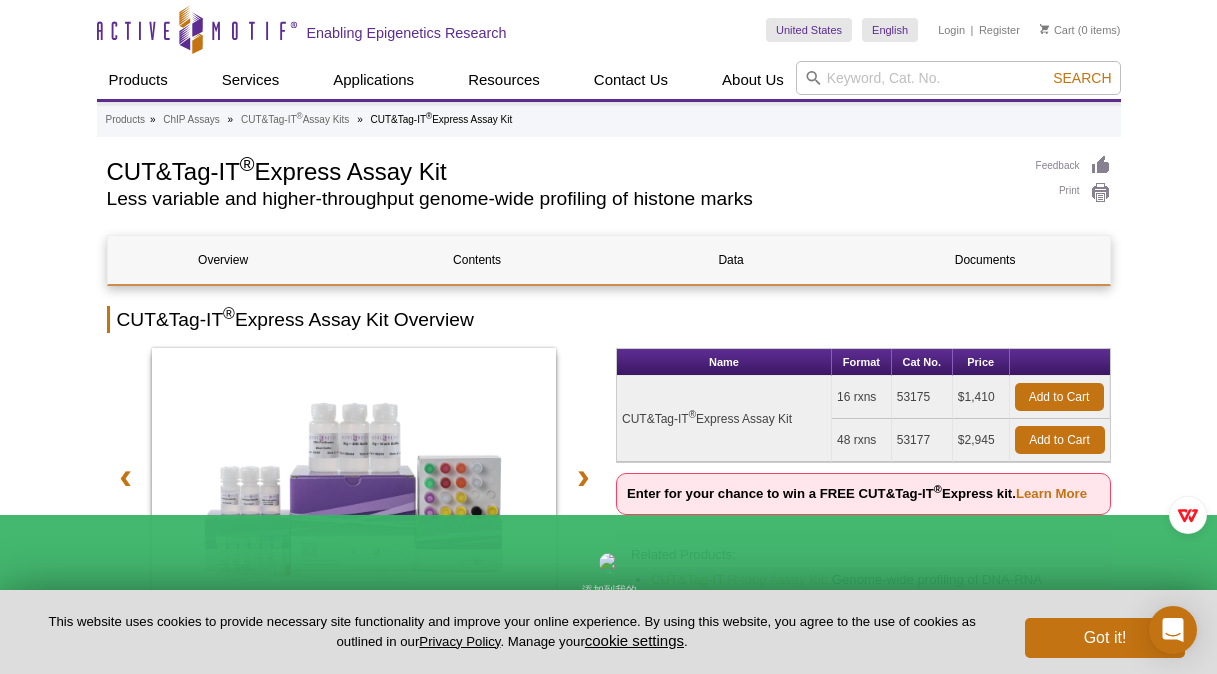 click on "Active Motif Logo
Enabling Epigenetics Research
0
Search
Skip to content
Active Motif Logo
Enabling Epigenetics Research
United States
Australia
Austria
Belgium
Brazil
Canada
China Czech Republic India" at bounding box center (608, 1585) 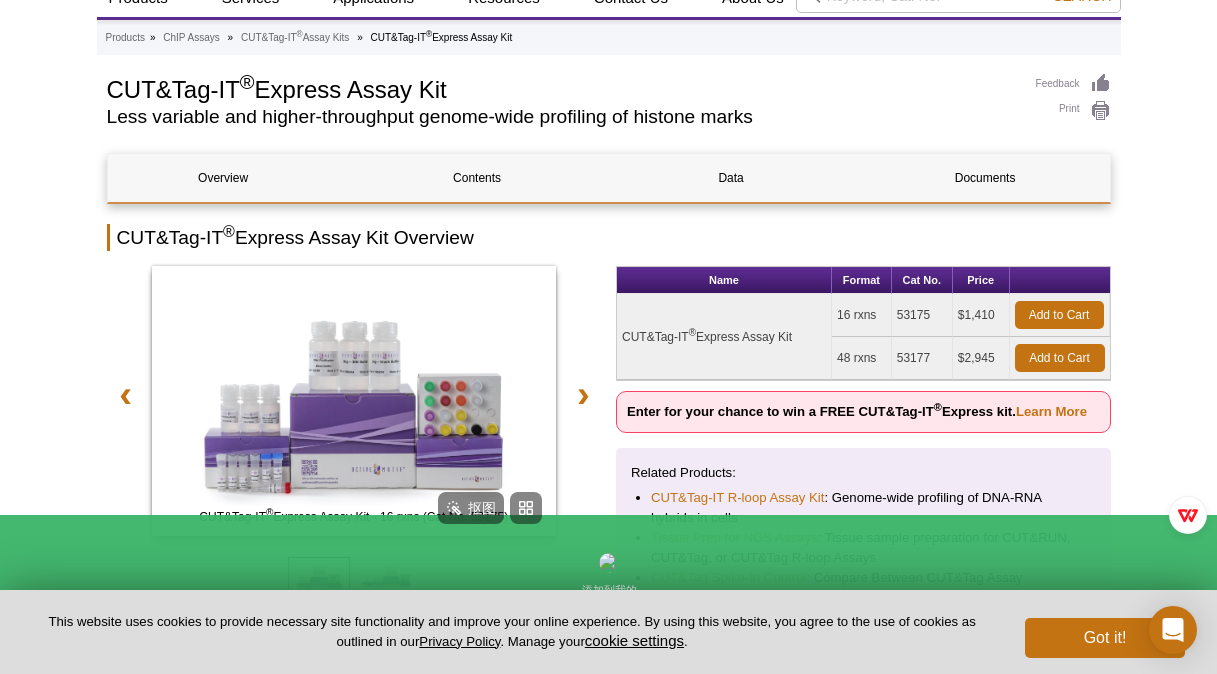 scroll, scrollTop: 0, scrollLeft: 0, axis: both 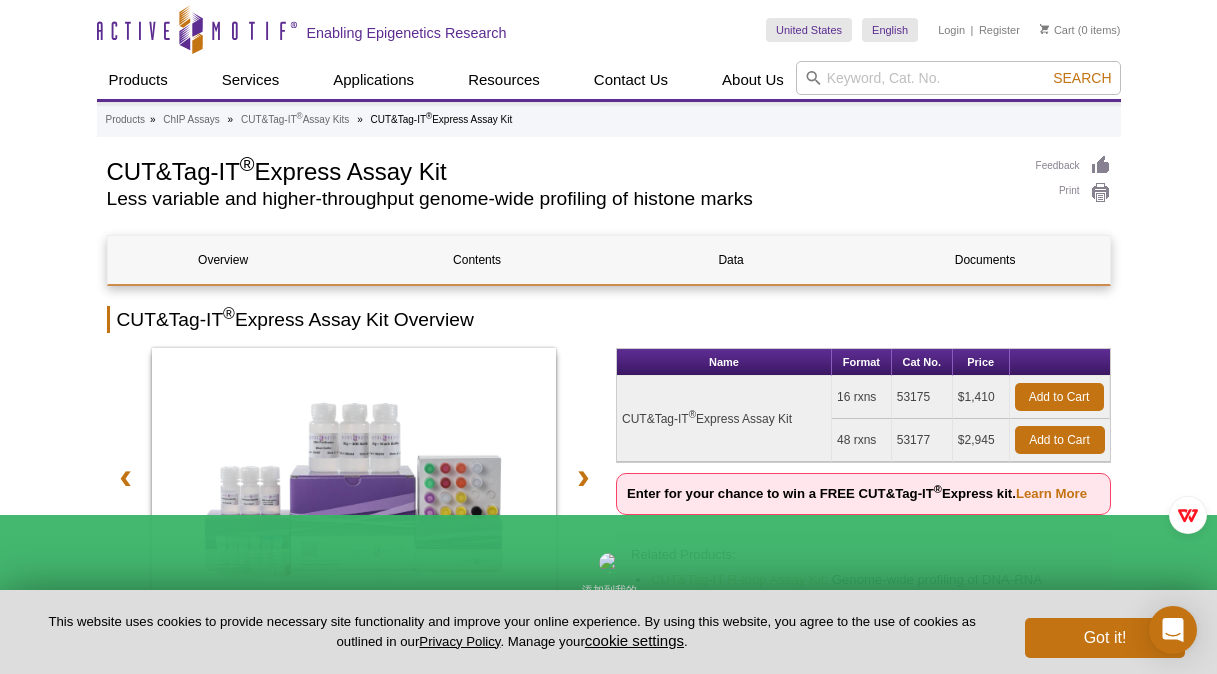 click on "Active Motif Logo
Enabling Epigenetics Research
0
Search
Skip to content
Active Motif Logo
Enabling Epigenetics Research
United States
Australia
Austria
Belgium
Brazil
Canada
China Czech Republic India" at bounding box center [608, 1585] 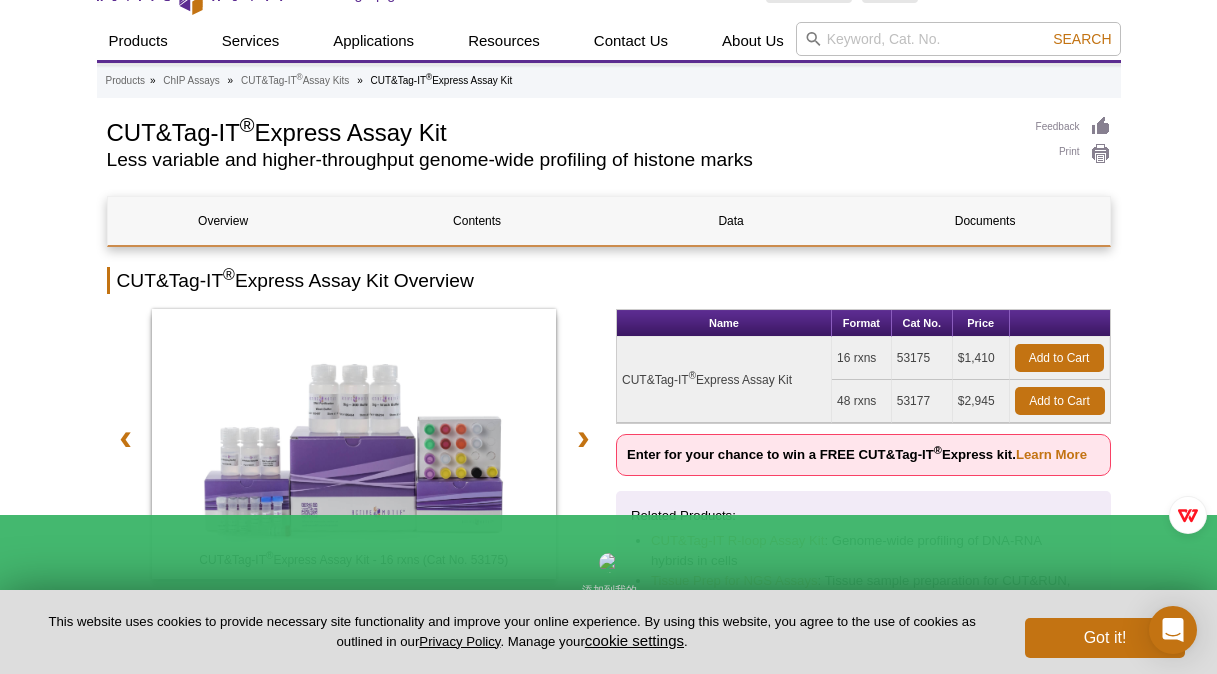 scroll, scrollTop: 0, scrollLeft: 0, axis: both 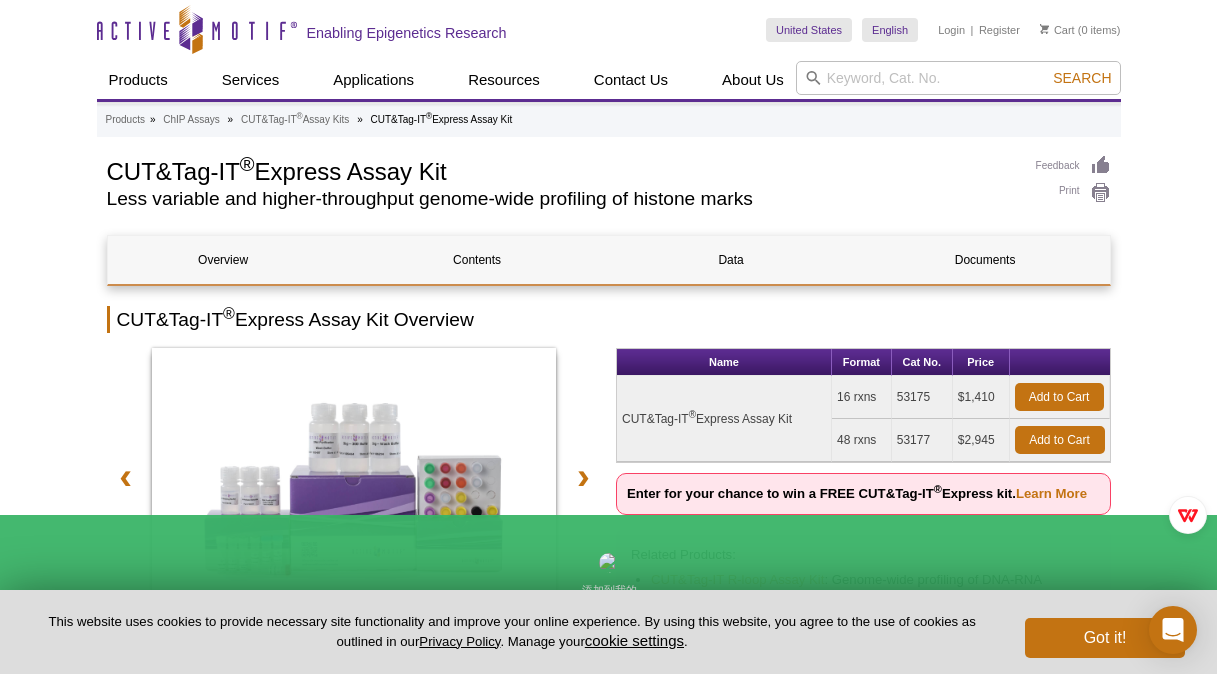 drag, startPoint x: 429, startPoint y: 171, endPoint x: 166, endPoint y: 173, distance: 263.0076 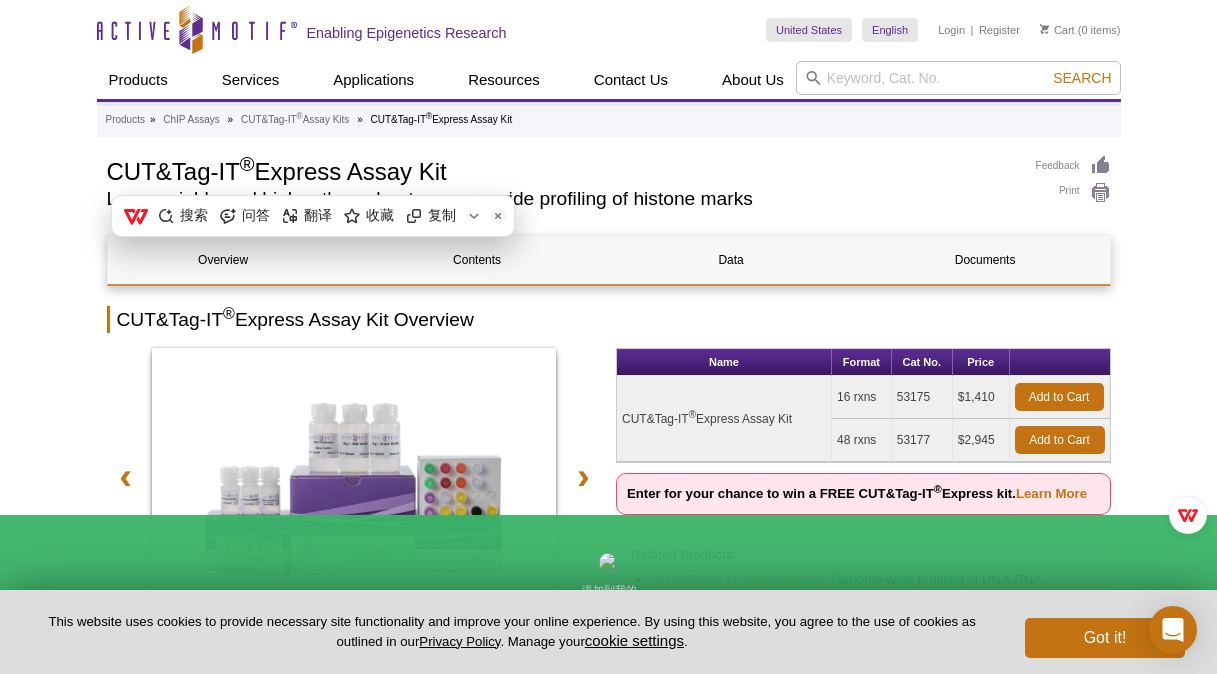 click on "Active Motif Logo
Enabling Epigenetics Research
0
Search
Skip to content
Active Motif Logo
Enabling Epigenetics Research
United States
Australia
Austria
Belgium
Brazil
Canada
China Czech Republic India" at bounding box center (608, 1585) 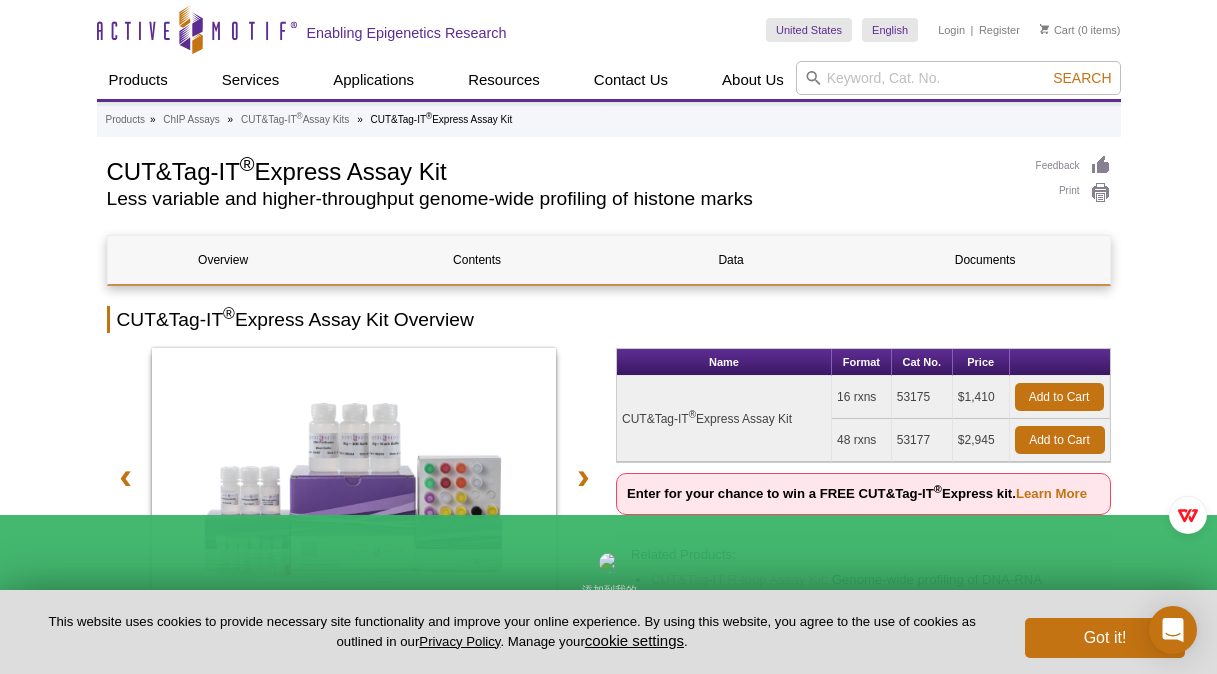 click on "Active Motif Logo
Enabling Epigenetics Research
0
Search
Skip to content
Active Motif Logo
Enabling Epigenetics Research
United States
Australia
Austria
Belgium
Brazil
Canada
China Czech Republic India" at bounding box center (608, 1585) 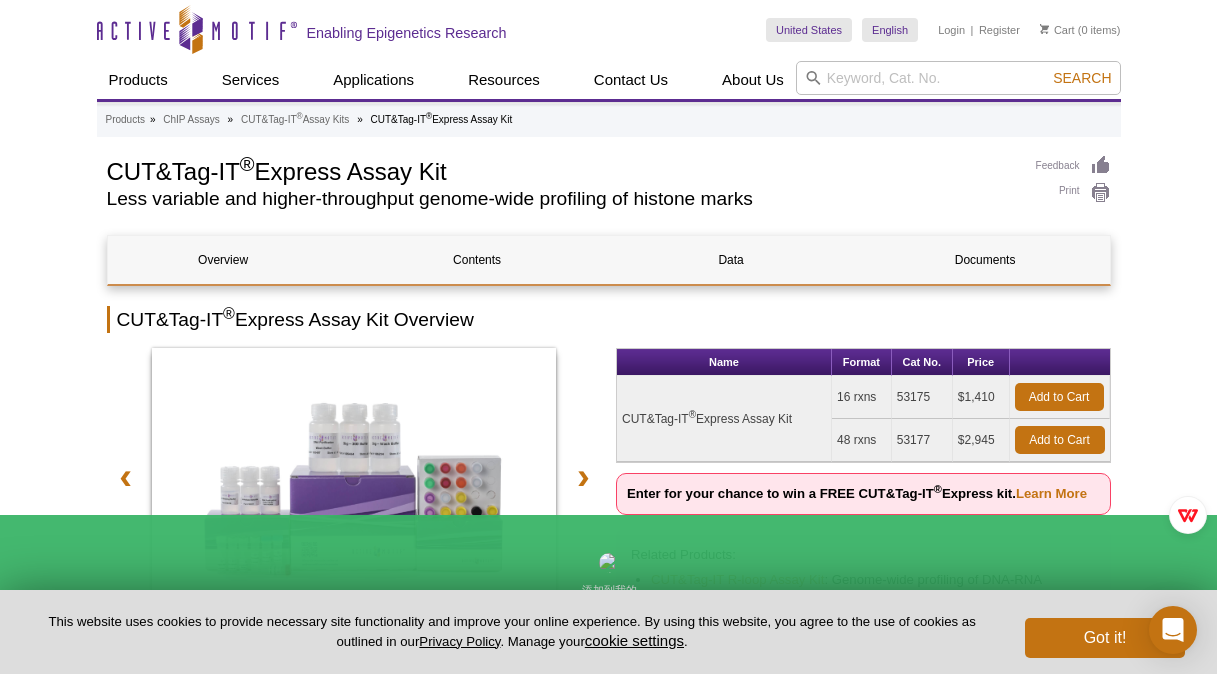 click on "Active Motif Logo
Enabling Epigenetics Research
0
Search
Skip to content
Active Motif Logo
Enabling Epigenetics Research
United States
Australia
Austria
Belgium
Brazil
Canada
China Czech Republic India" at bounding box center (608, 1585) 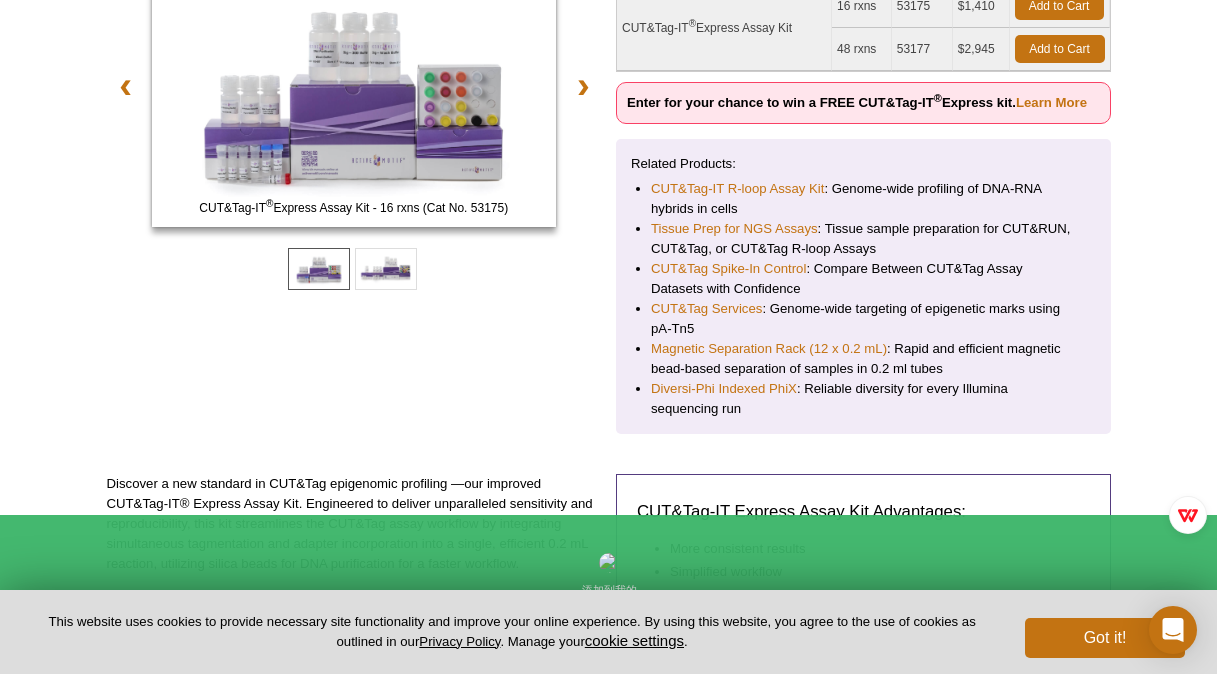 scroll, scrollTop: 400, scrollLeft: 0, axis: vertical 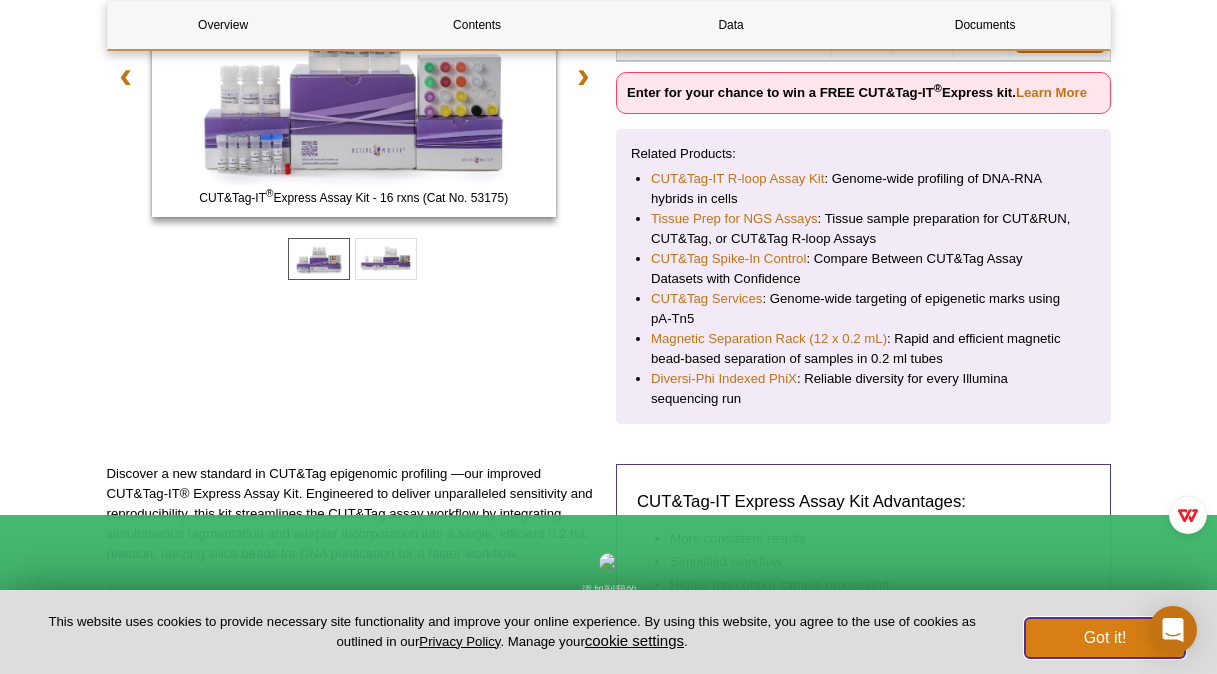 click on "Got it!" at bounding box center [1105, 638] 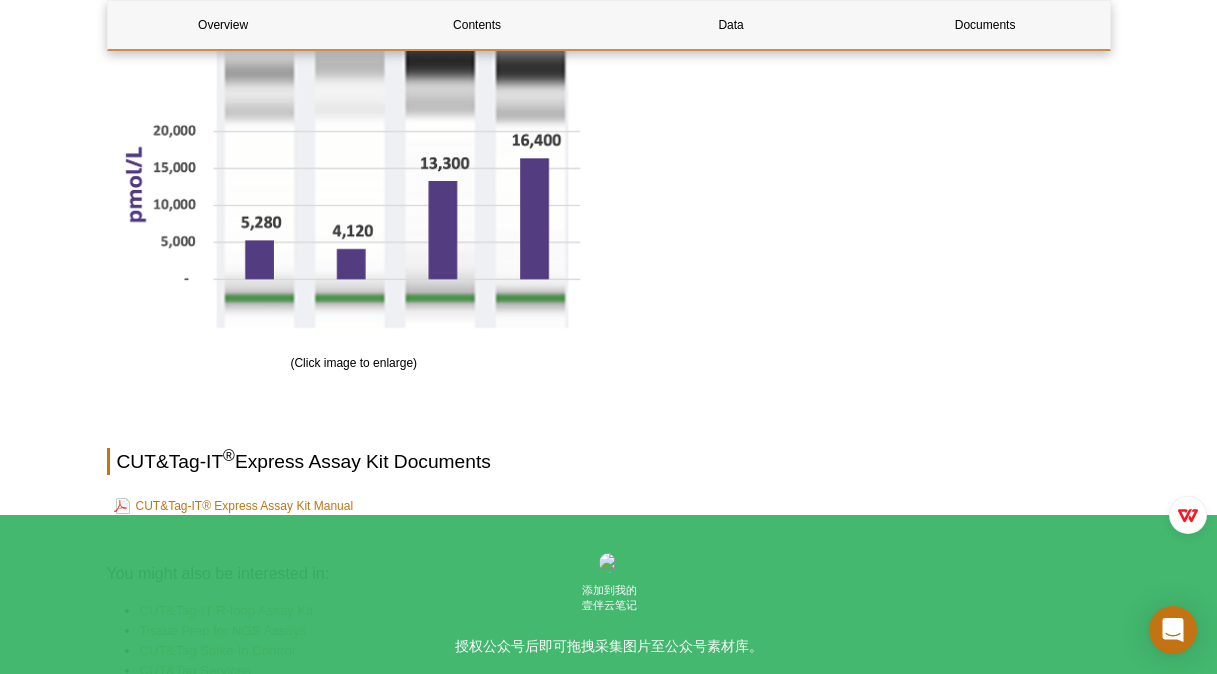 scroll, scrollTop: 3005, scrollLeft: 0, axis: vertical 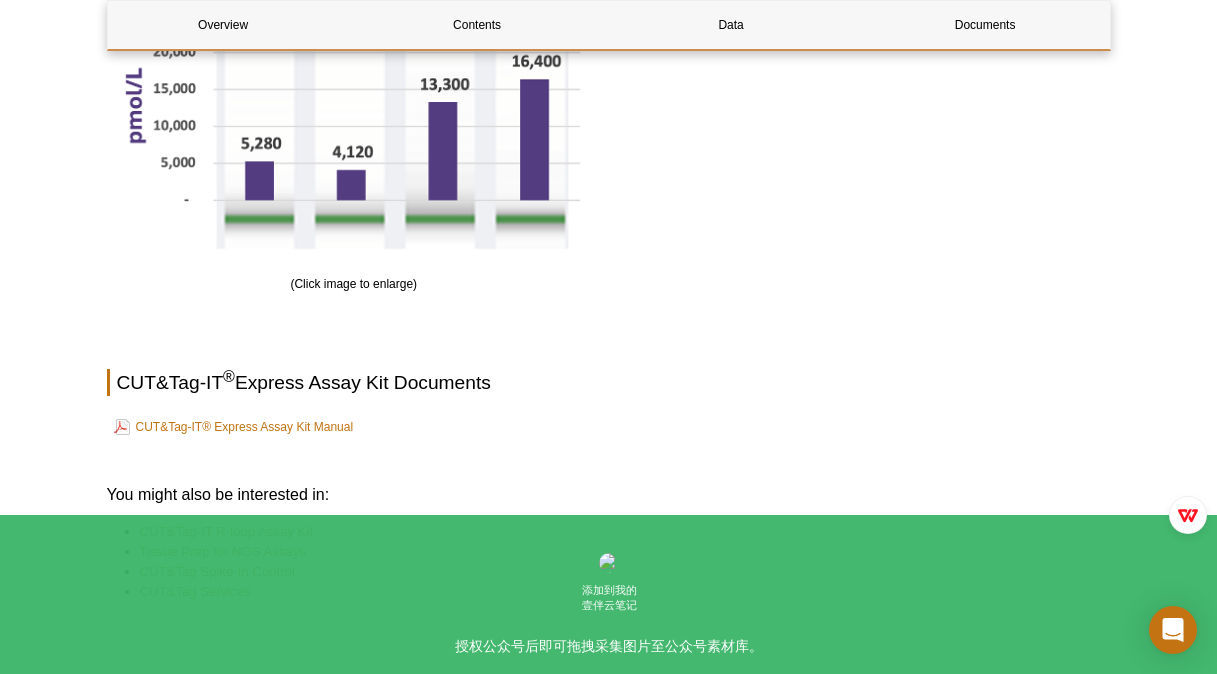 click on "Overview
Contents
Data
Documents
CUT&Tag-IT ®  Express Assay Kit Overview
CUT&Tag-IT ®  Express Assay Kit - 16 rxns (Cat No. 53175)
CUT&Tag-IT ®  Express Assay Kit - 48 rxns (Cat No. 53177)
❮   ❯
Name
Format
Cat No.
Price
CUT&Tag-IT ®  Express Assay Kit
16 rxns
53175
$1,410
Add to Cart" at bounding box center (609, -978) 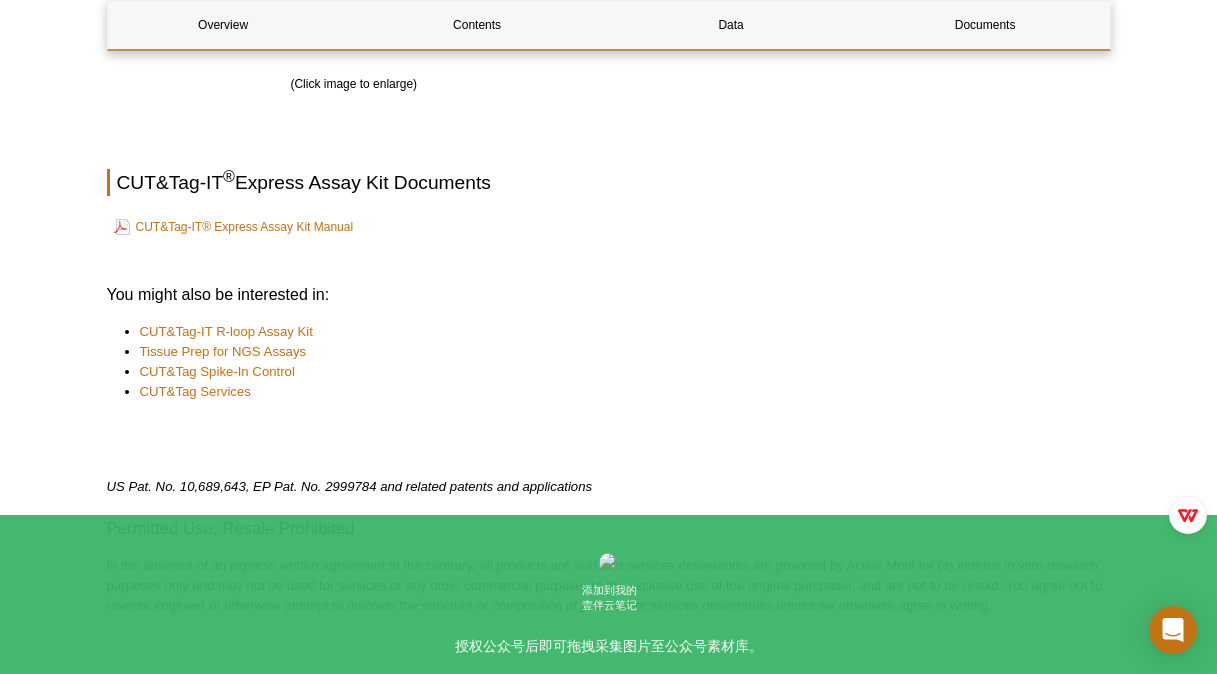 click on "CUT&Tag Services" at bounding box center [615, 392] 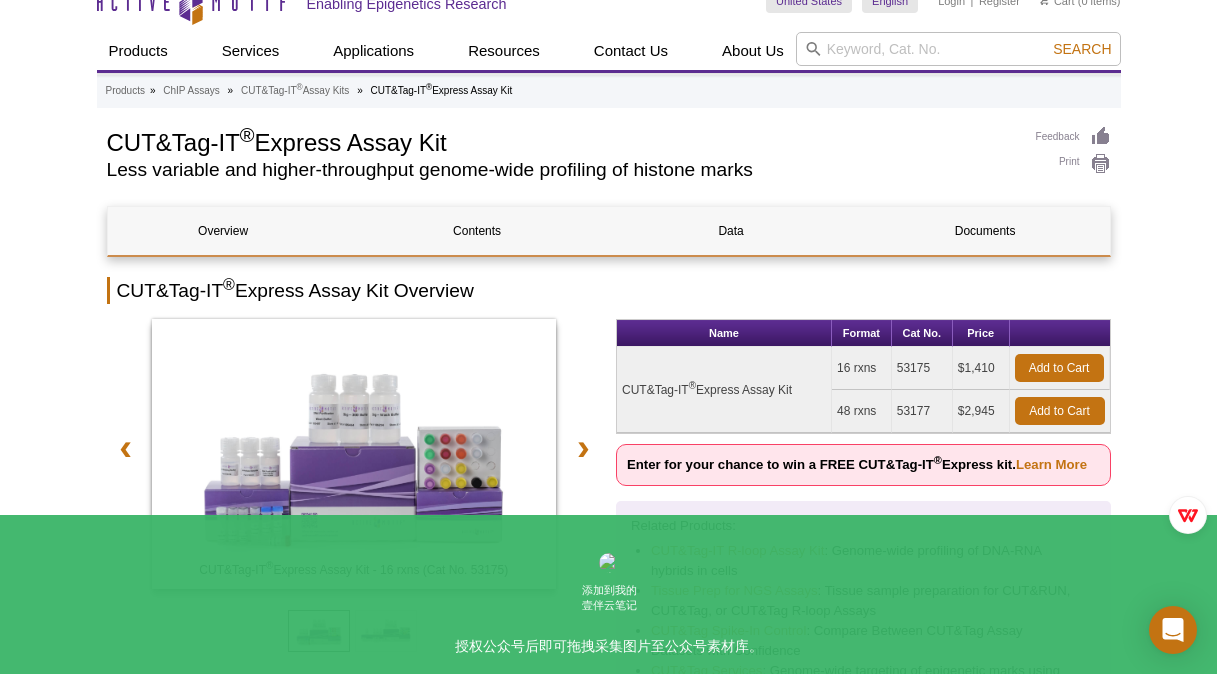 scroll, scrollTop: 0, scrollLeft: 0, axis: both 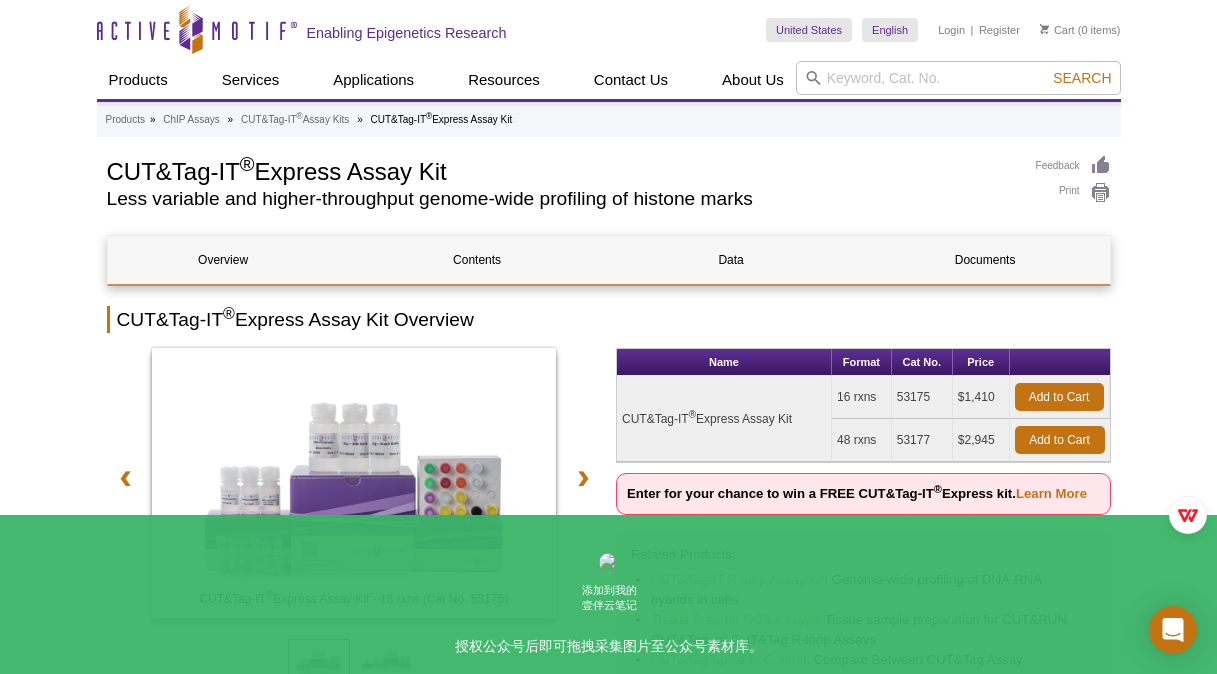 click on "Active Motif Logo
Enabling Epigenetics Research
0
Search
Skip to content
Active Motif Logo
Enabling Epigenetics Research
United States
Australia
Austria
Belgium
Brazil
Canada
China Czech Republic India" at bounding box center (608, 2039) 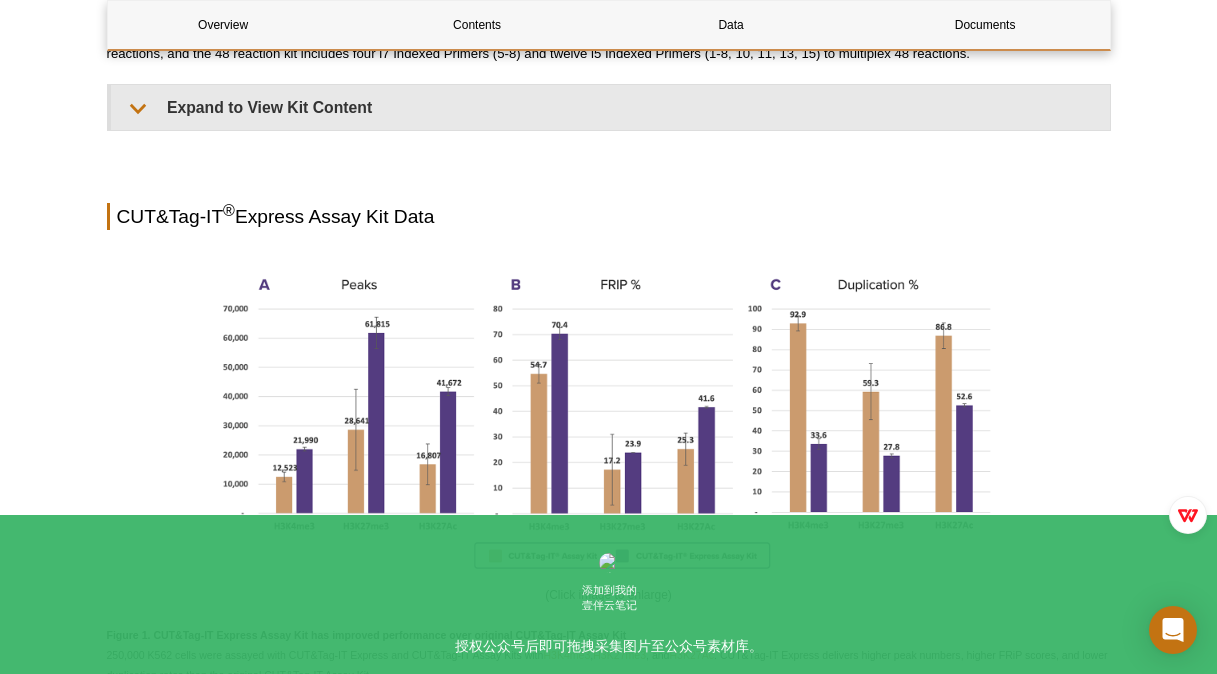 scroll, scrollTop: 1600, scrollLeft: 0, axis: vertical 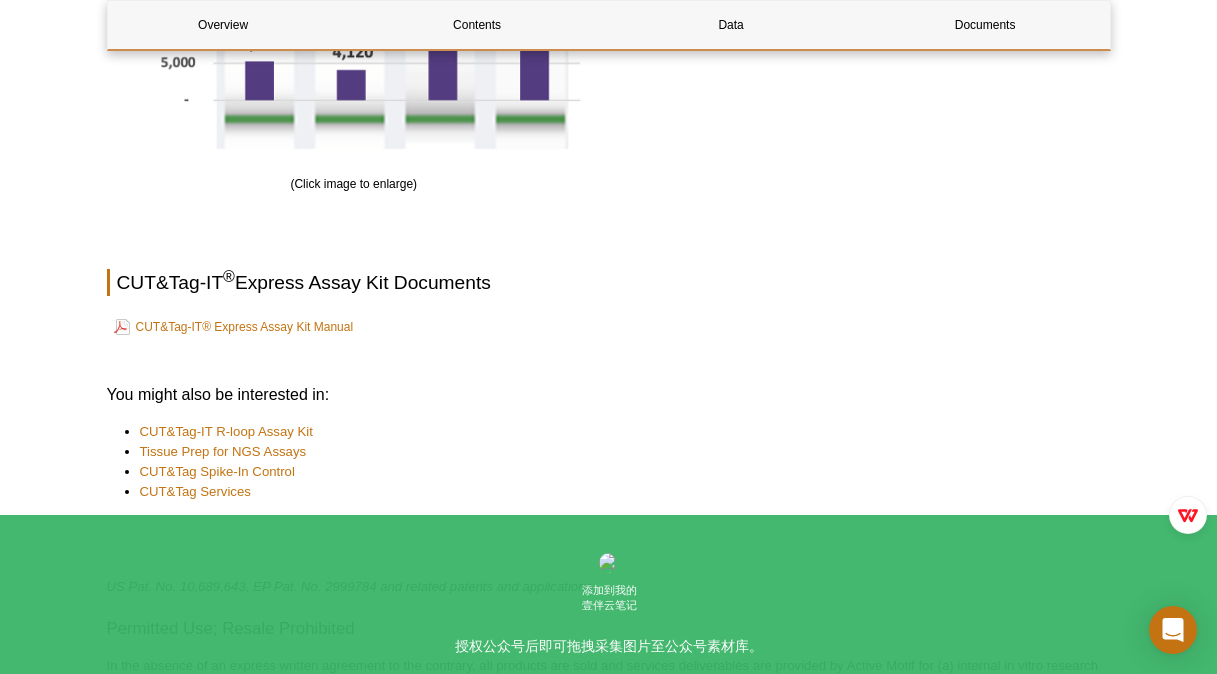 click at bounding box center [609, 353] 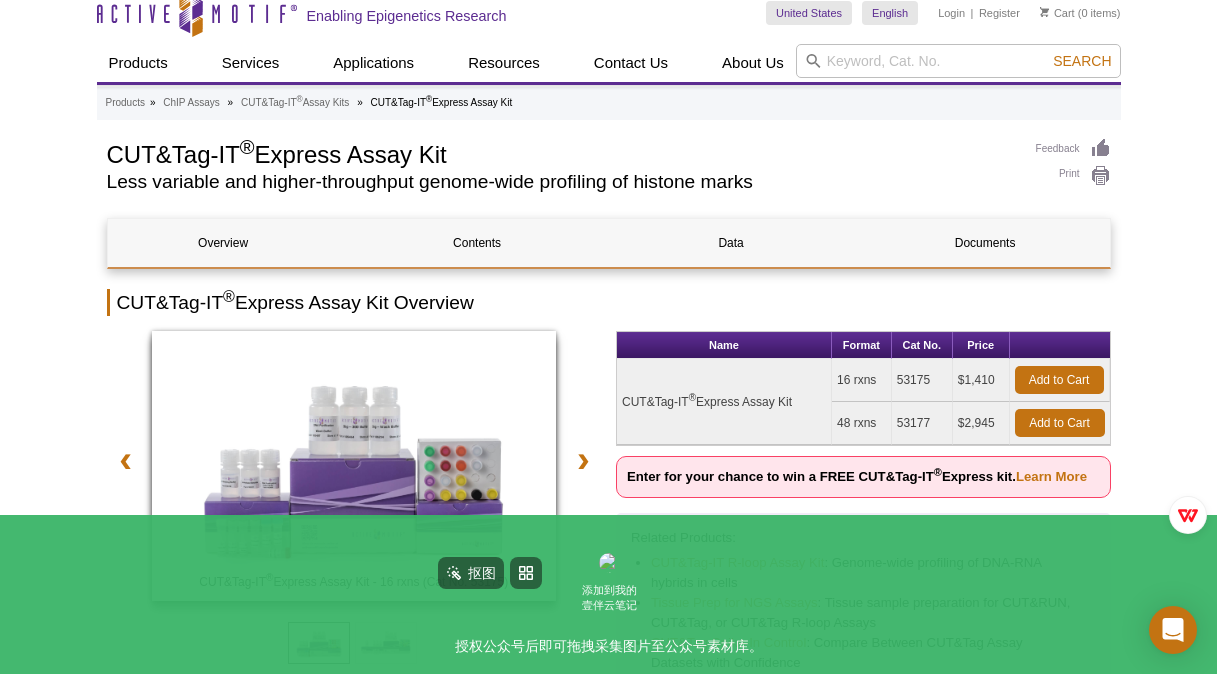 scroll, scrollTop: 0, scrollLeft: 0, axis: both 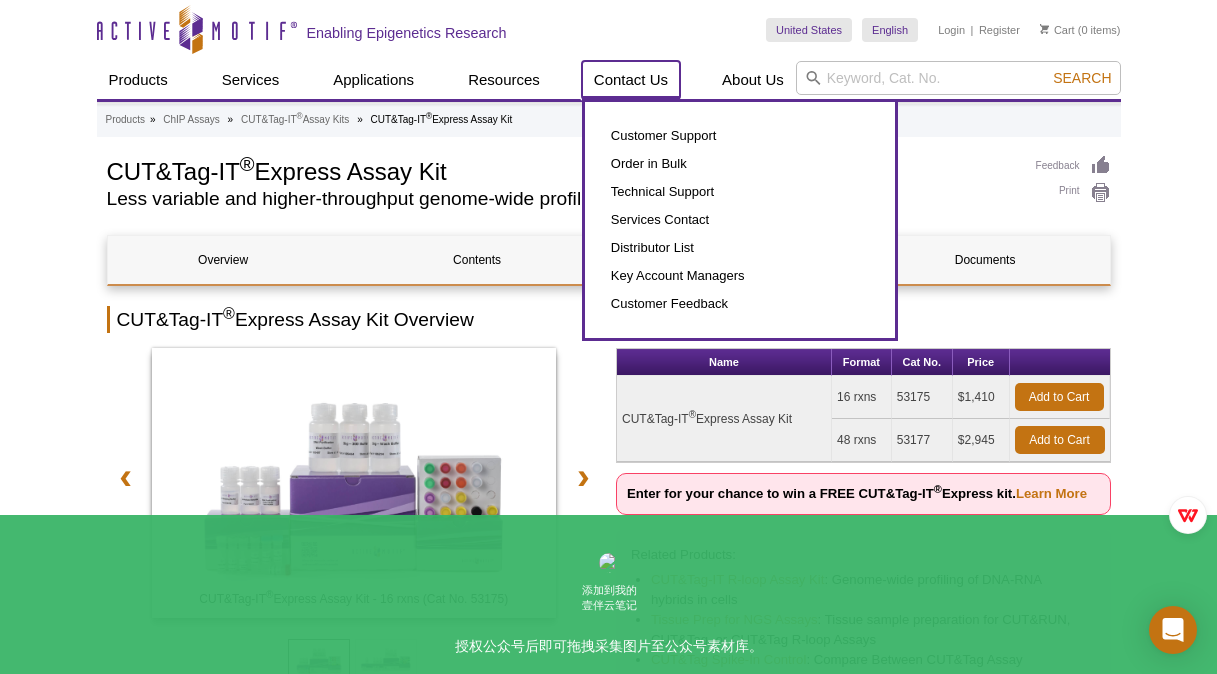 click on "Contact Us" at bounding box center (631, 80) 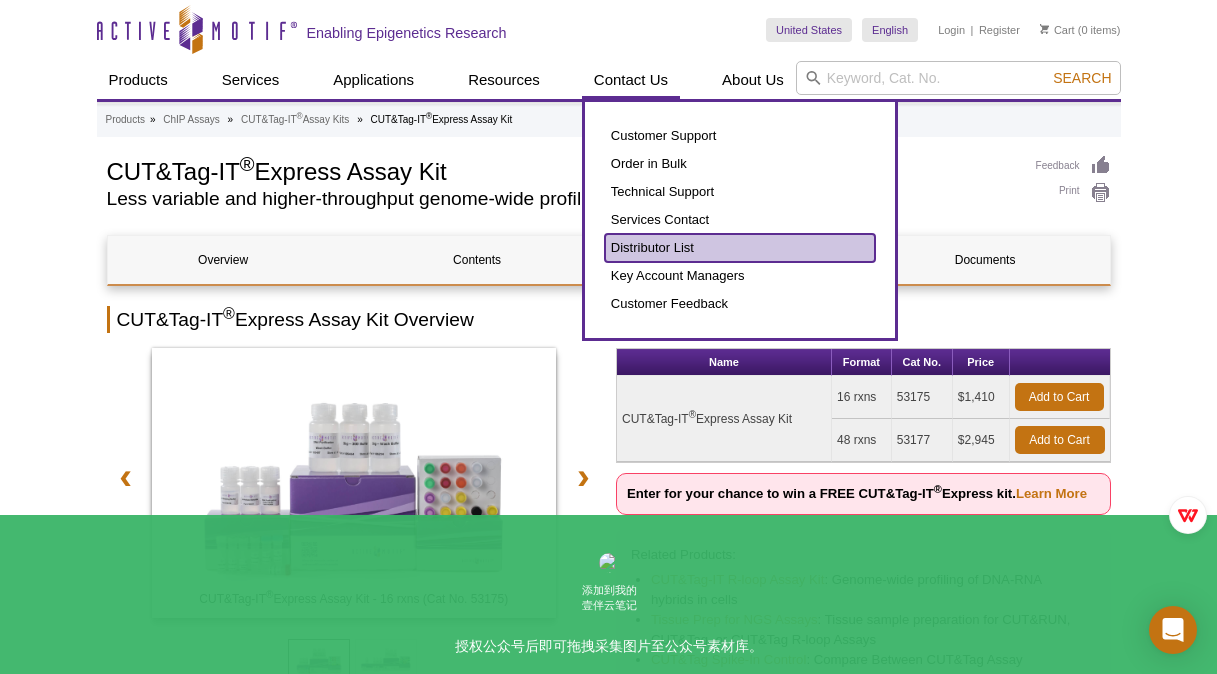 click on "Distributor List" at bounding box center [740, 248] 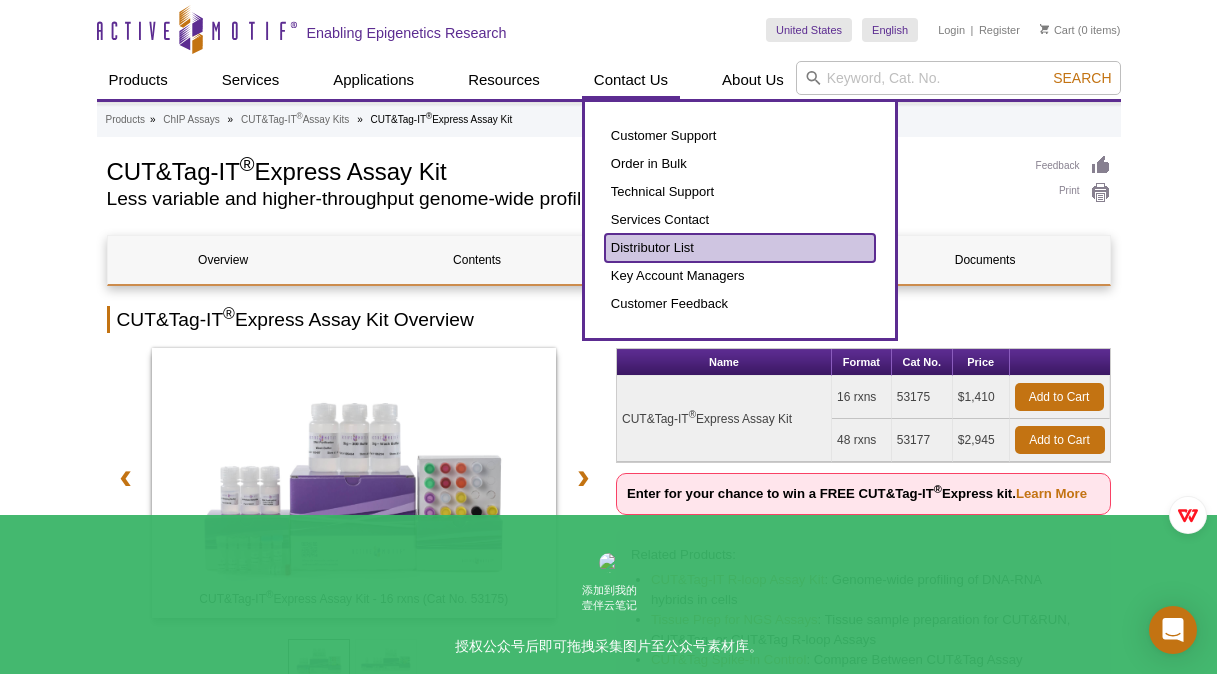 click on "Distributor List" at bounding box center (740, 248) 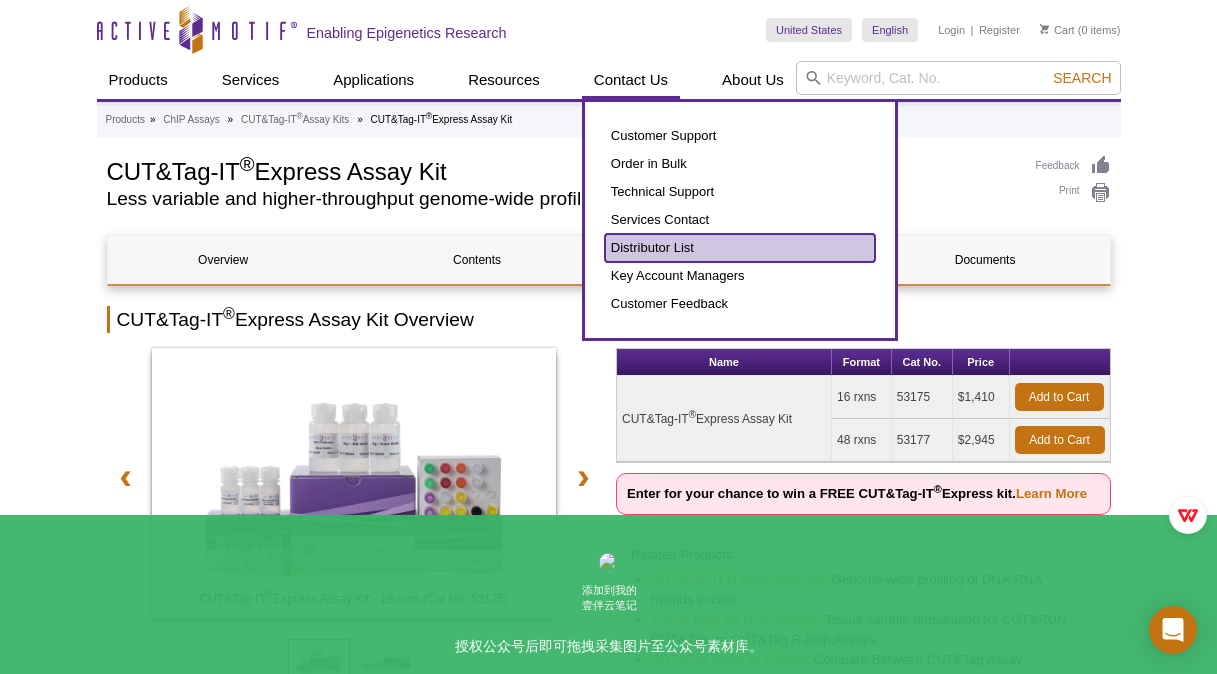 click on "Distributor List" at bounding box center (740, 248) 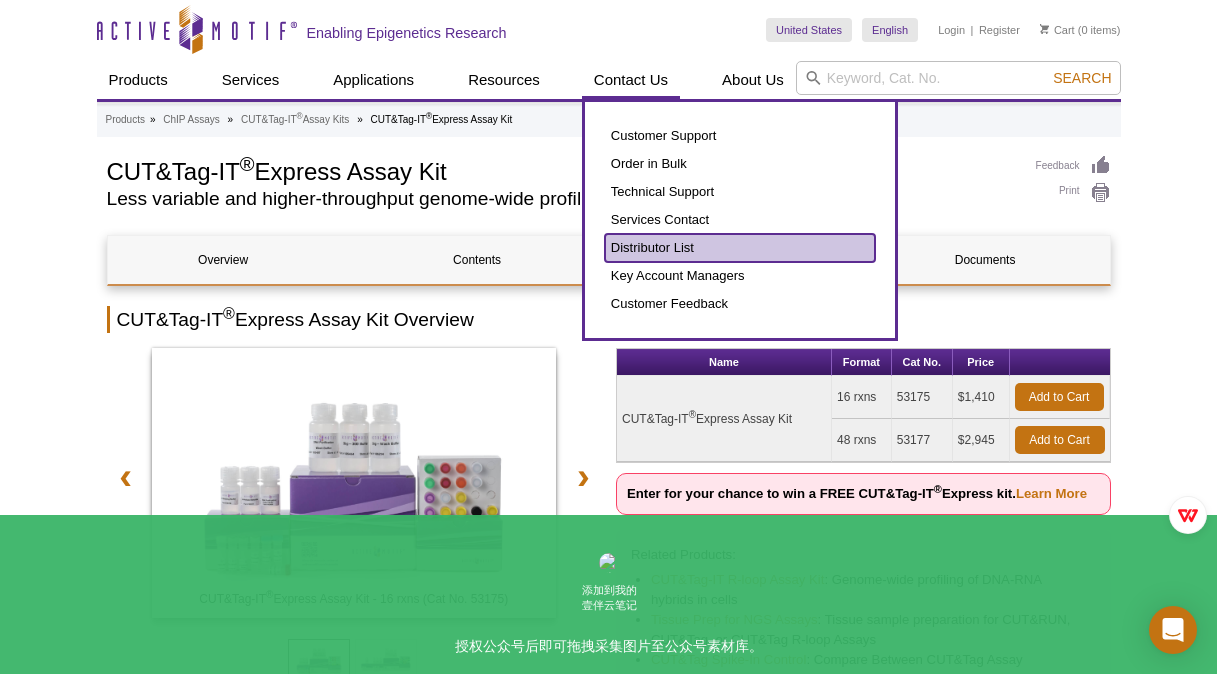 click on "Distributor List" at bounding box center (740, 248) 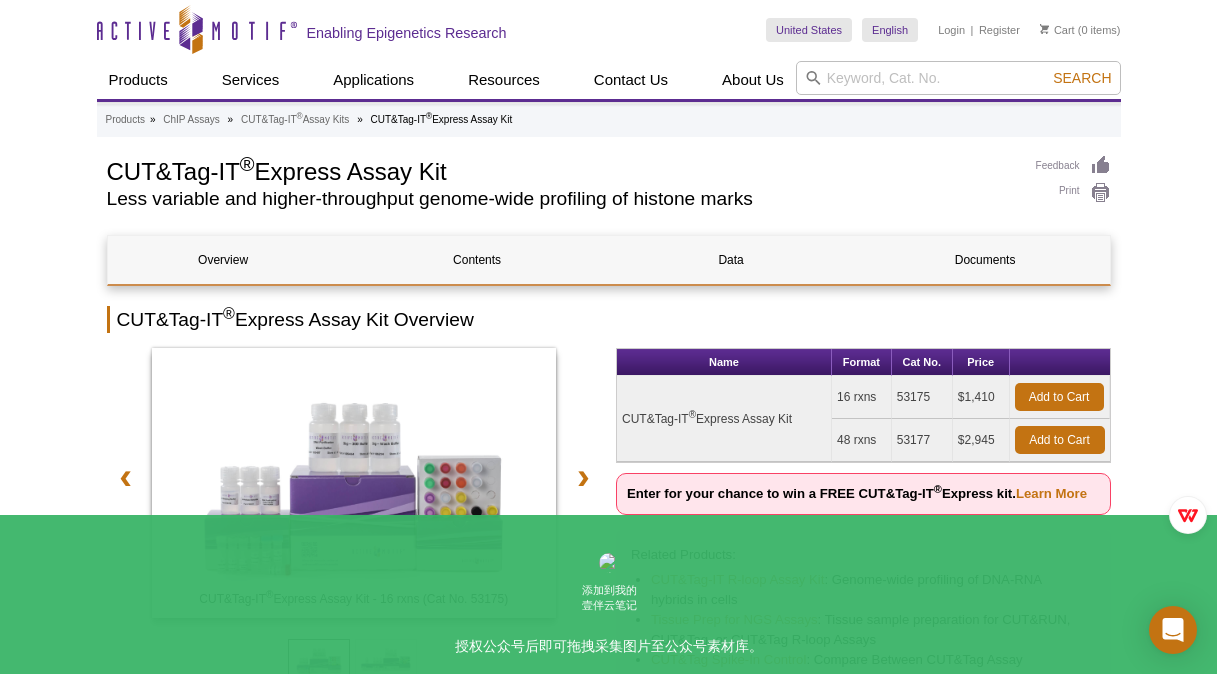 click on "Active Motif Logo
Enabling Epigenetics Research
0
Search
Skip to content
Active Motif Logo
Enabling Epigenetics Research
United States
Australia
Austria
Belgium
Brazil
Canada
China Czech Republic India" at bounding box center [608, 2039] 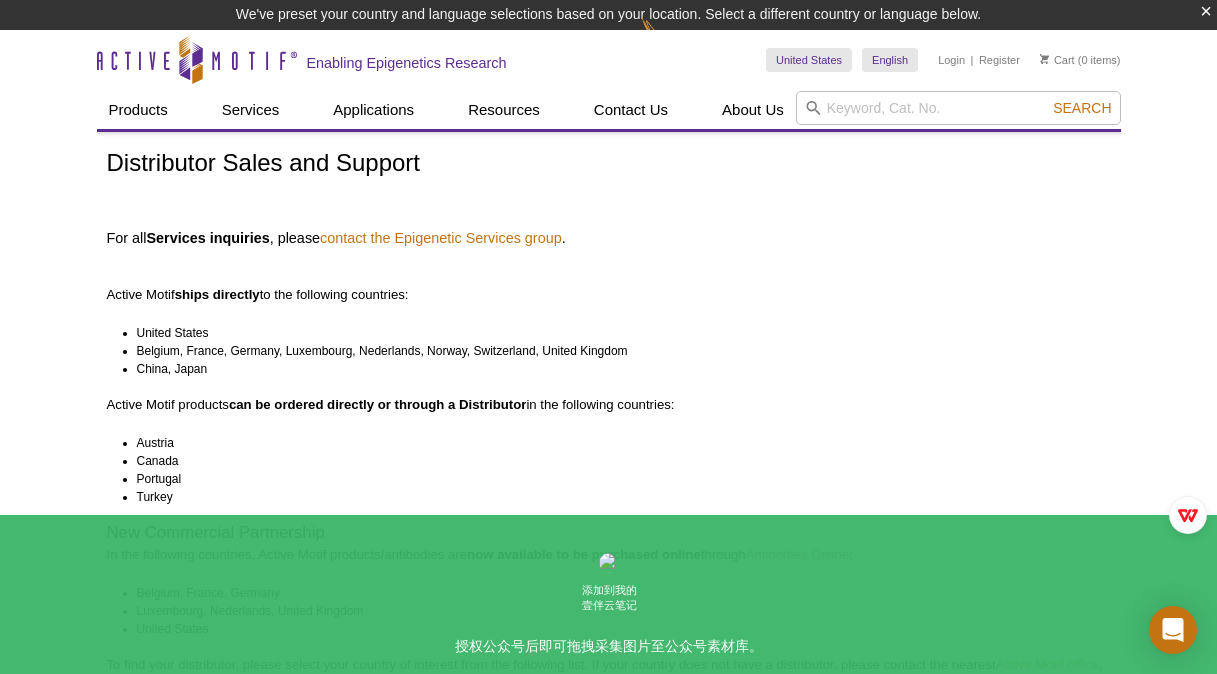 scroll, scrollTop: 300, scrollLeft: 0, axis: vertical 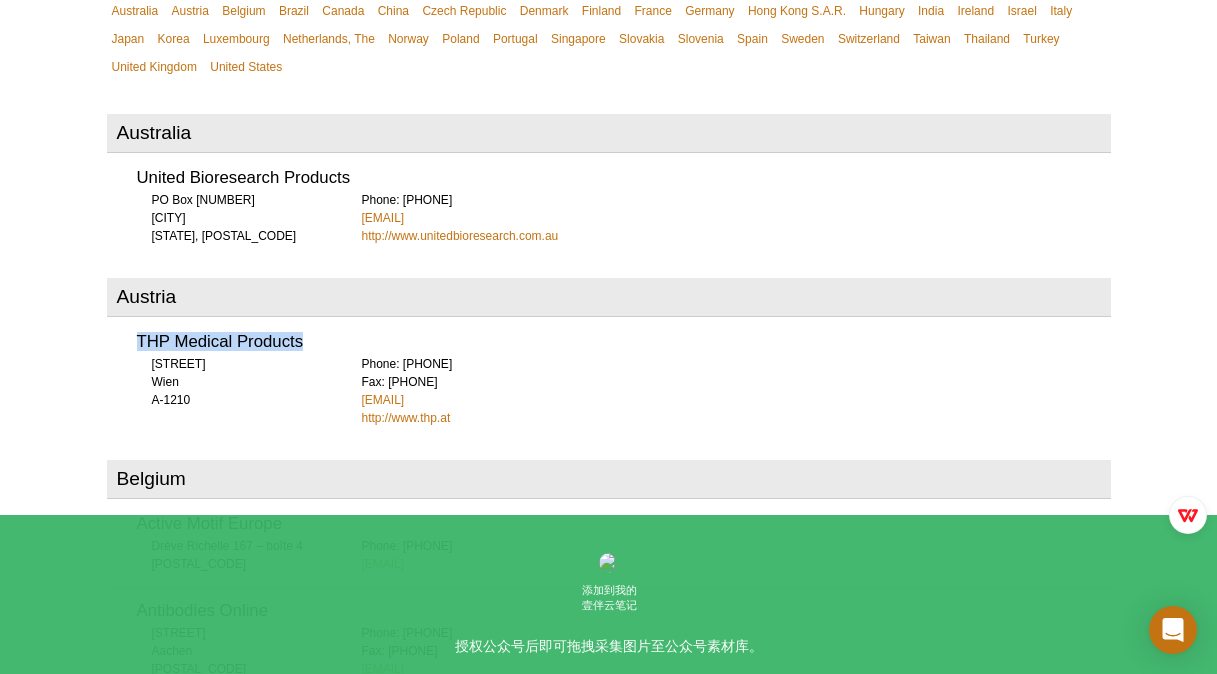 drag, startPoint x: 175, startPoint y: 343, endPoint x: 118, endPoint y: 343, distance: 57 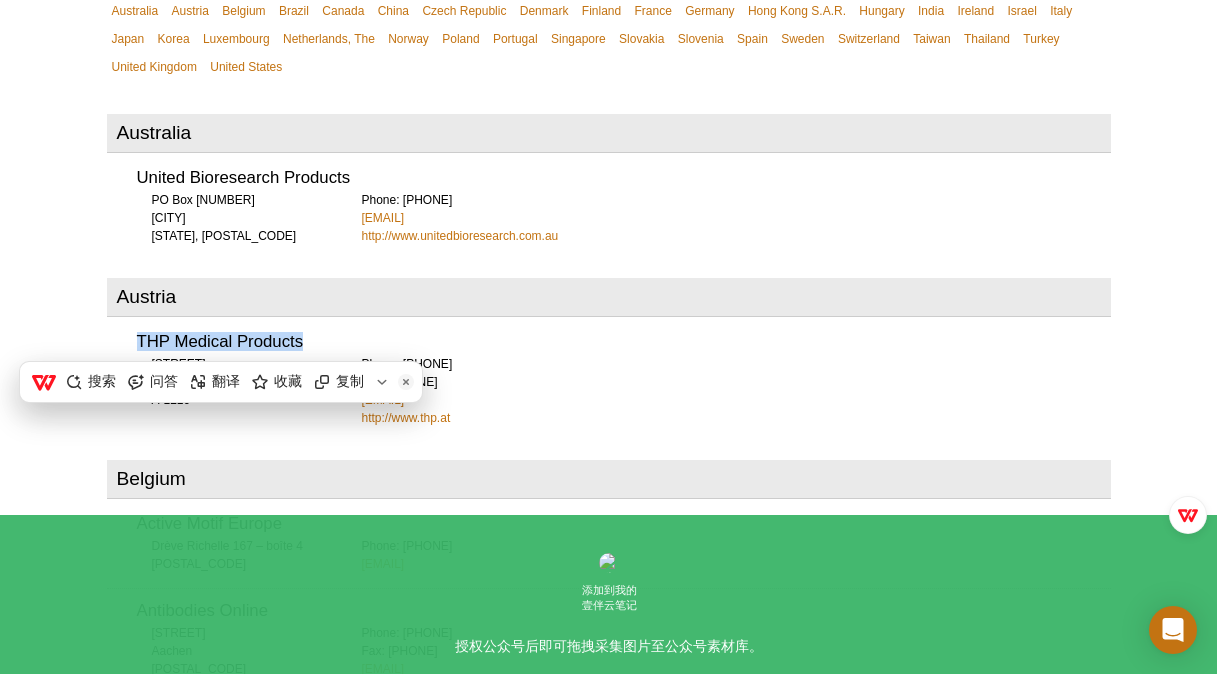 drag, startPoint x: 118, startPoint y: 343, endPoint x: 338, endPoint y: 386, distance: 224.16289 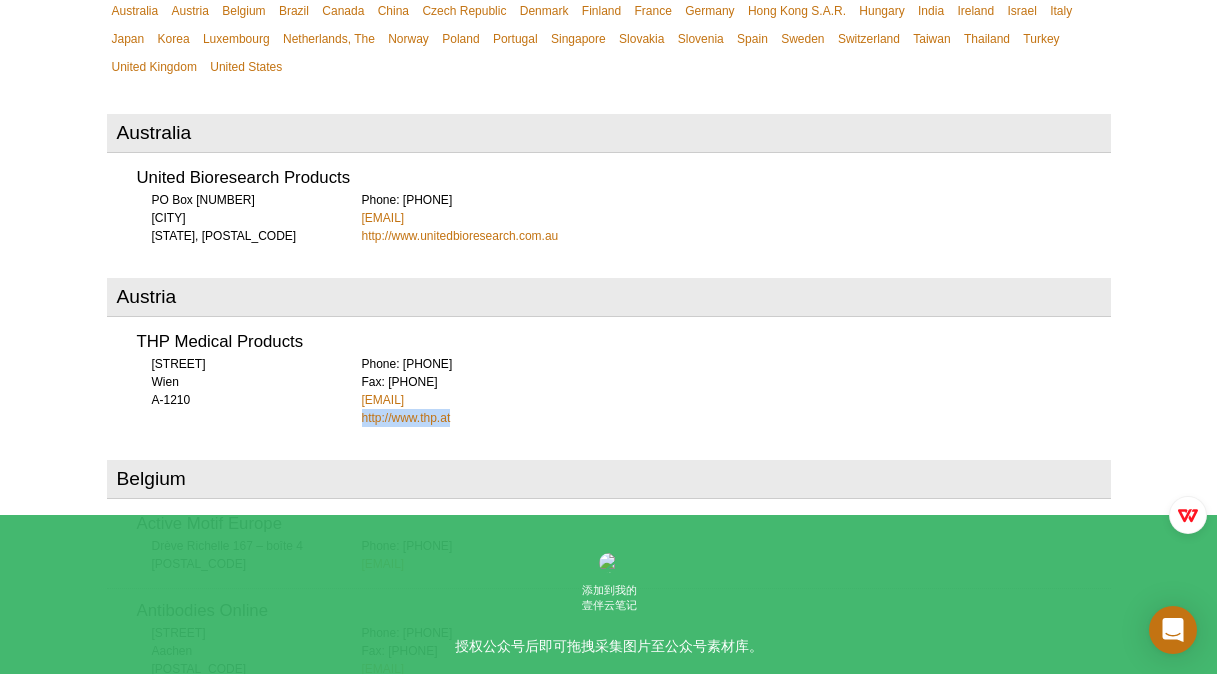 drag, startPoint x: 453, startPoint y: 421, endPoint x: 358, endPoint y: 422, distance: 95.005264 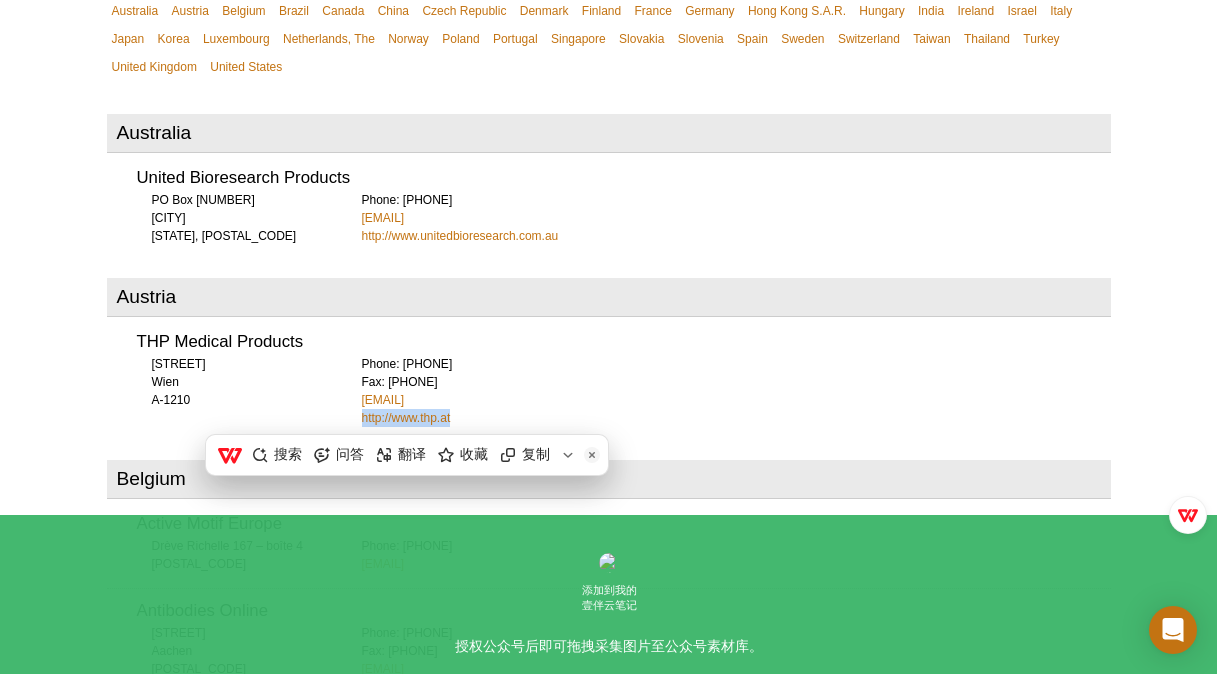 drag, startPoint x: 358, startPoint y: 422, endPoint x: 549, endPoint y: 458, distance: 194.36307 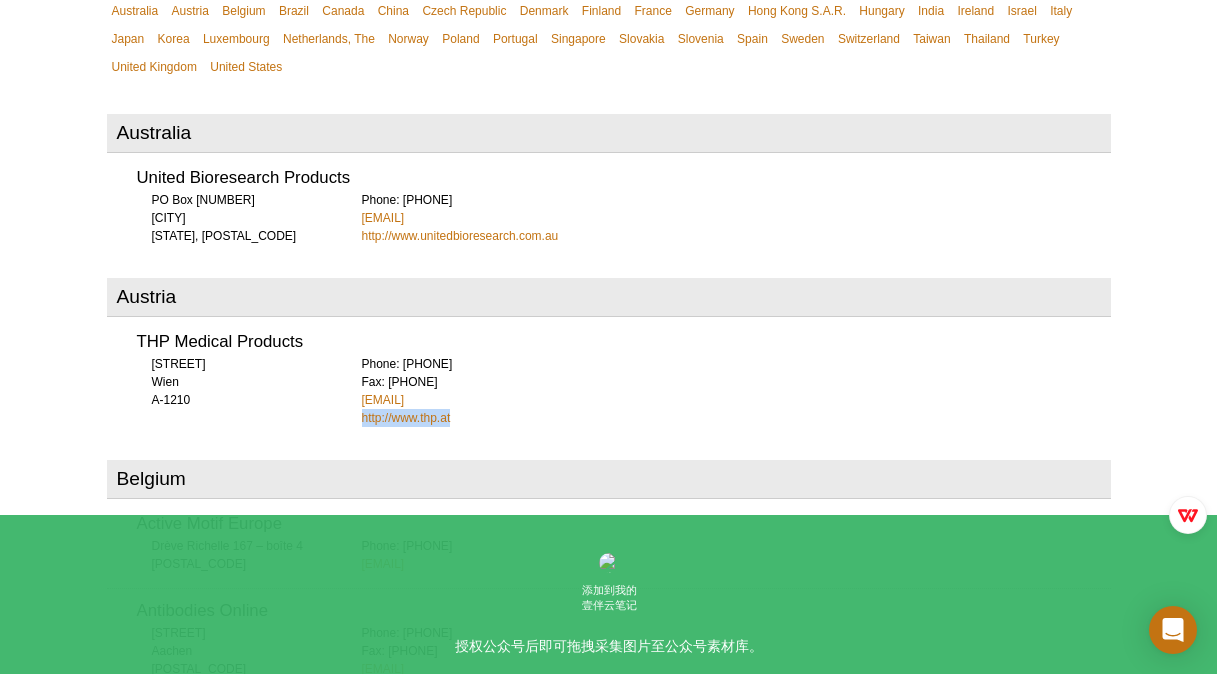 drag, startPoint x: 465, startPoint y: 402, endPoint x: 358, endPoint y: 400, distance: 107.01869 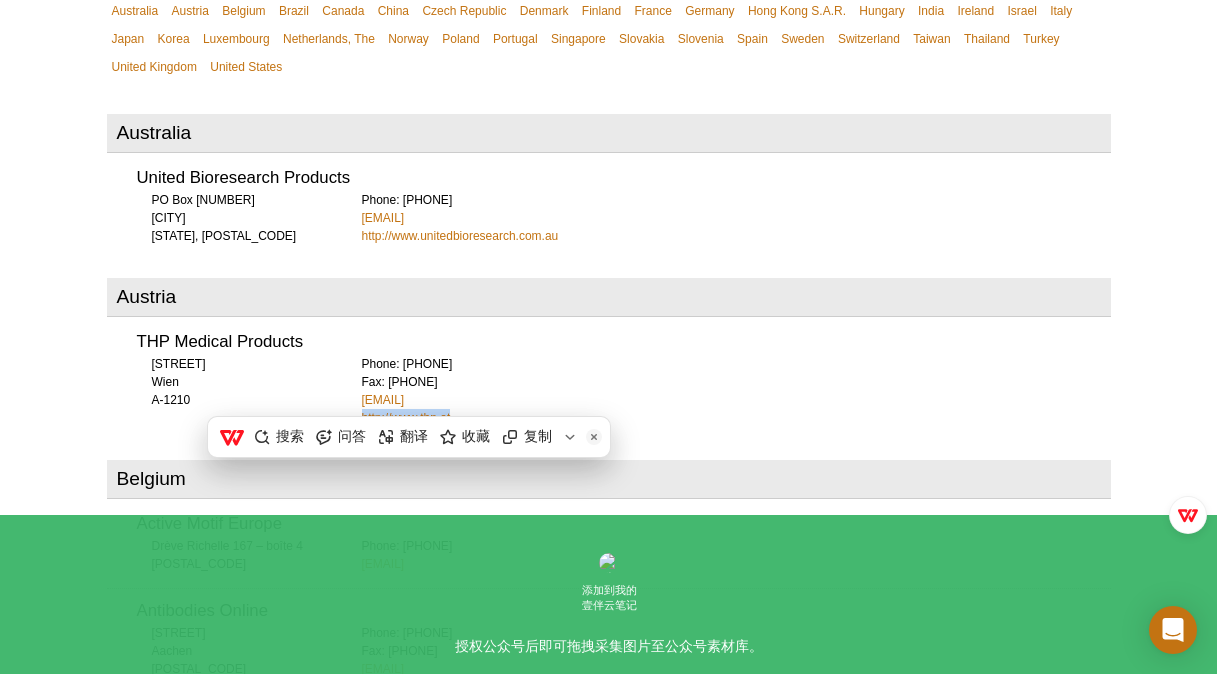 drag, startPoint x: 358, startPoint y: 400, endPoint x: 532, endPoint y: 433, distance: 177.10167 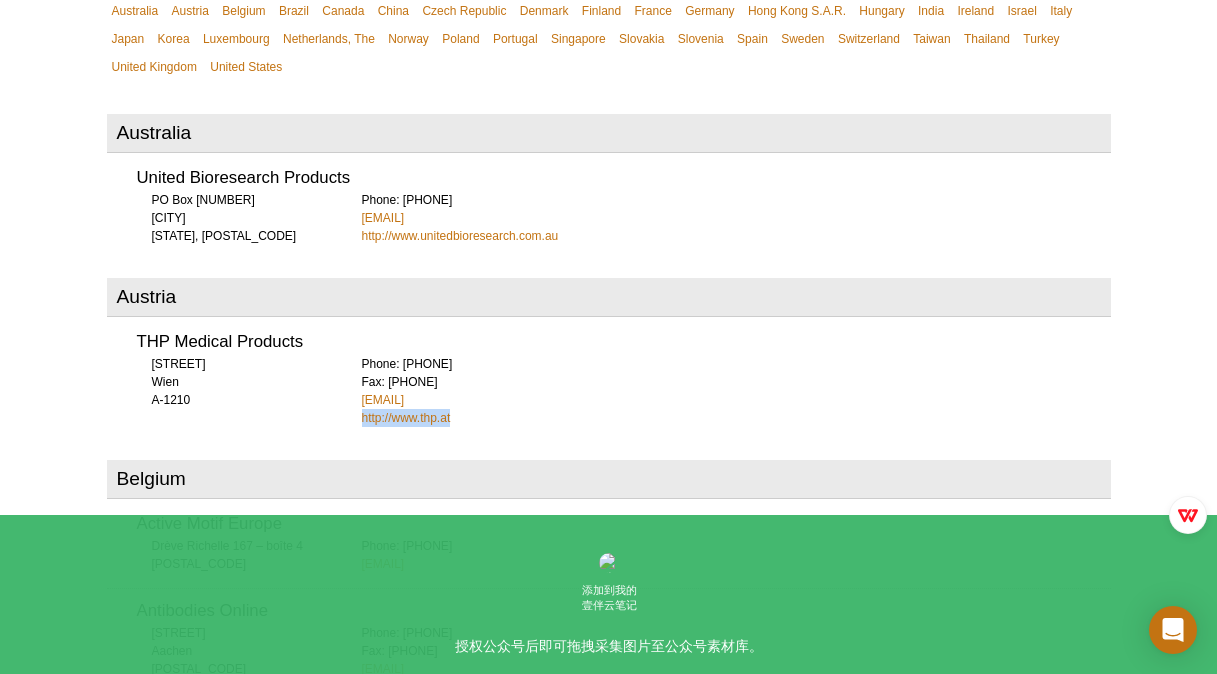 scroll, scrollTop: 970, scrollLeft: 0, axis: vertical 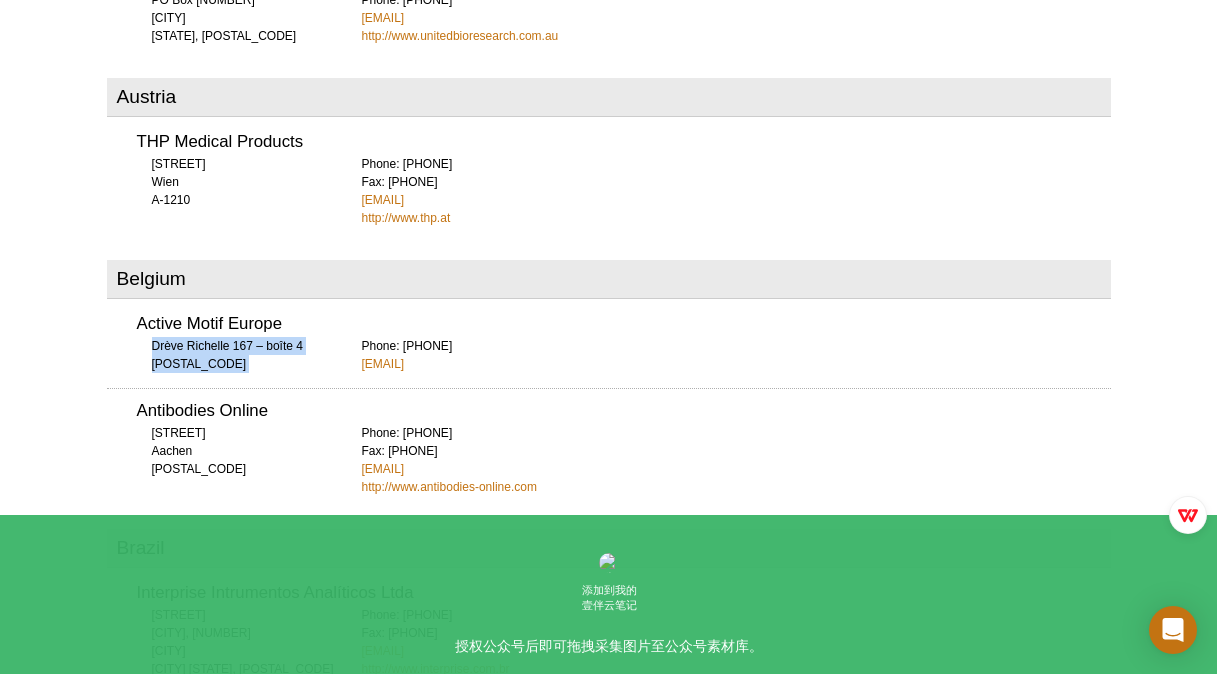drag, startPoint x: 291, startPoint y: 332, endPoint x: 122, endPoint y: 335, distance: 169.02663 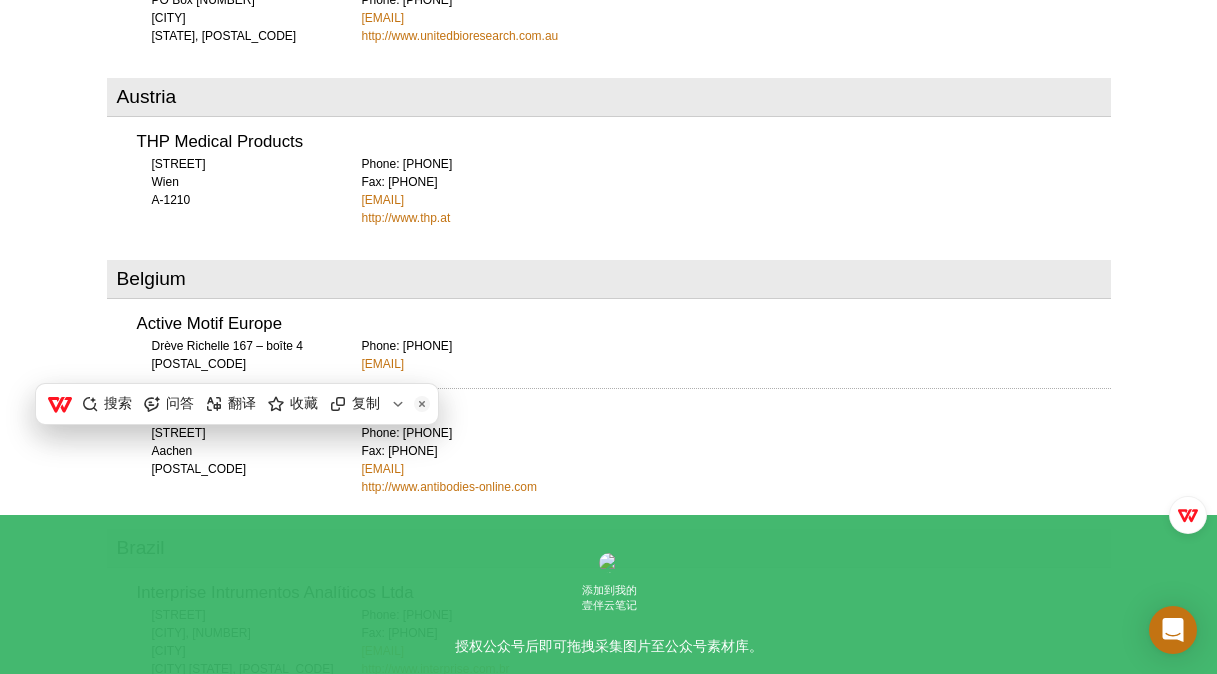 click on "[COMPANY]
[STREET]
[POSTAL_CODE]
Phone: [PHONE]
[EMAIL]" at bounding box center [609, 337] 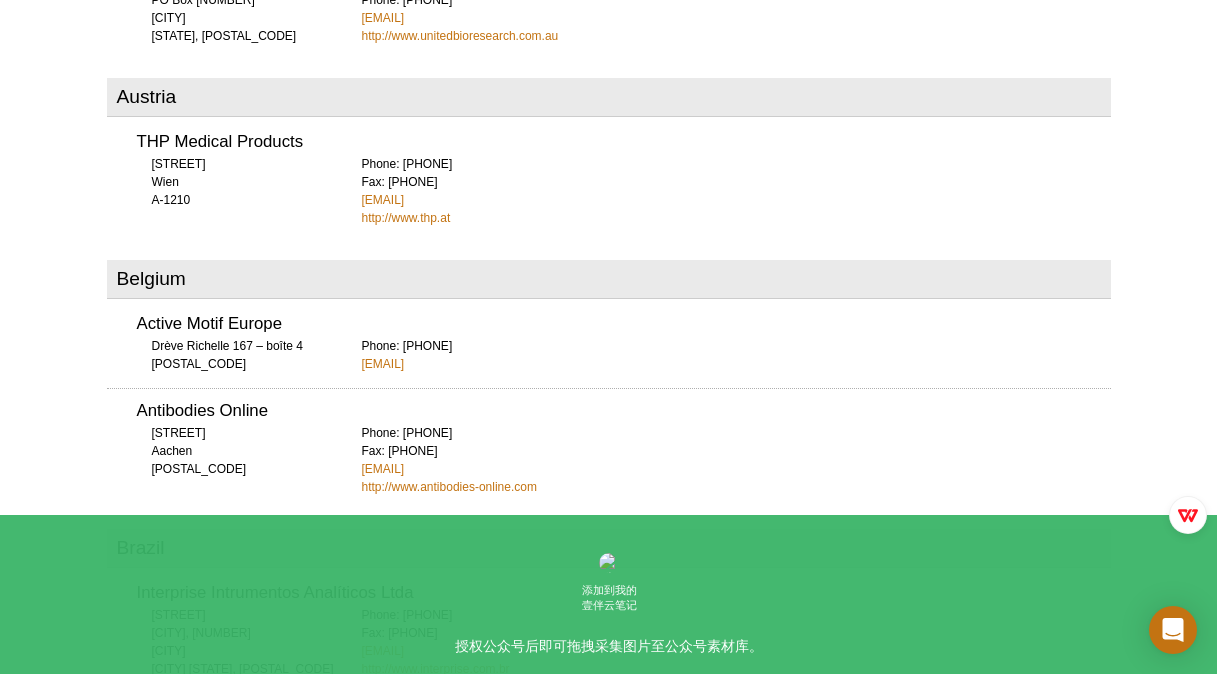 scroll, scrollTop: 1170, scrollLeft: 0, axis: vertical 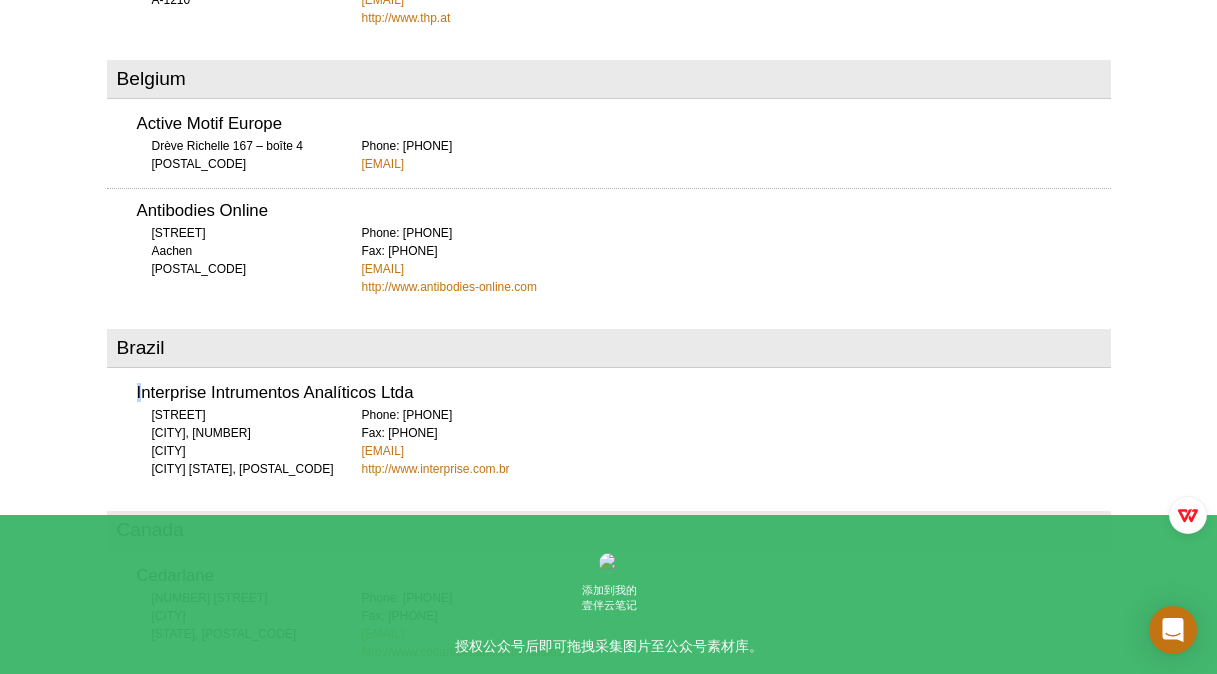drag, startPoint x: 142, startPoint y: 392, endPoint x: 536, endPoint y: 364, distance: 394.99368 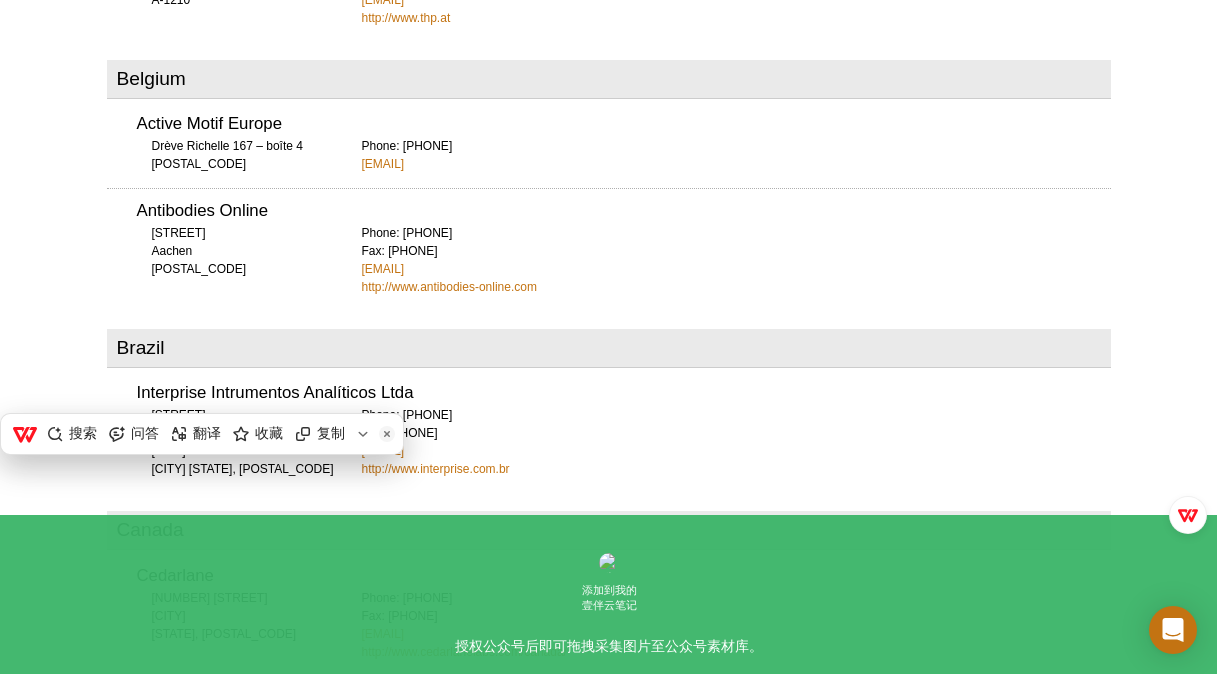drag, startPoint x: 536, startPoint y: 364, endPoint x: 772, endPoint y: 470, distance: 258.7122 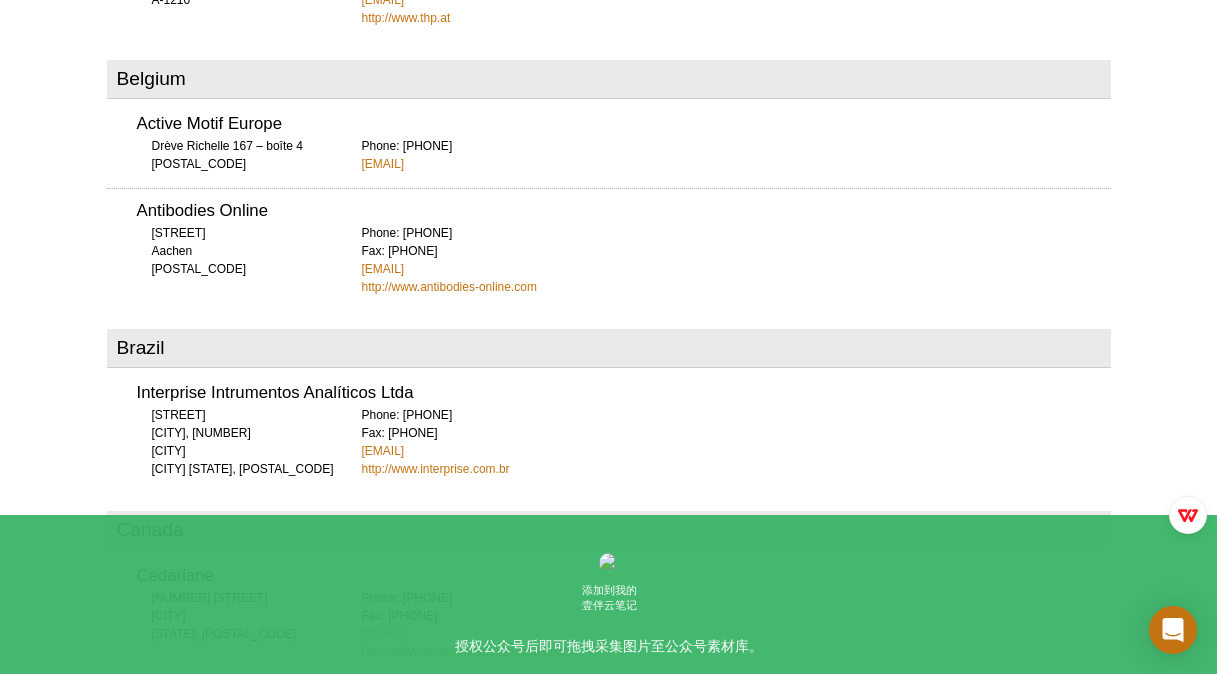 click on "Active Motif Logo
Enabling Epigenetics Research
0
Search
Skip to content
Active Motif Logo
Enabling Epigenetics Research
United States
Australia
Austria
Belgium
Brazil
Canada
China Czech Republic India" at bounding box center (608, 3336) 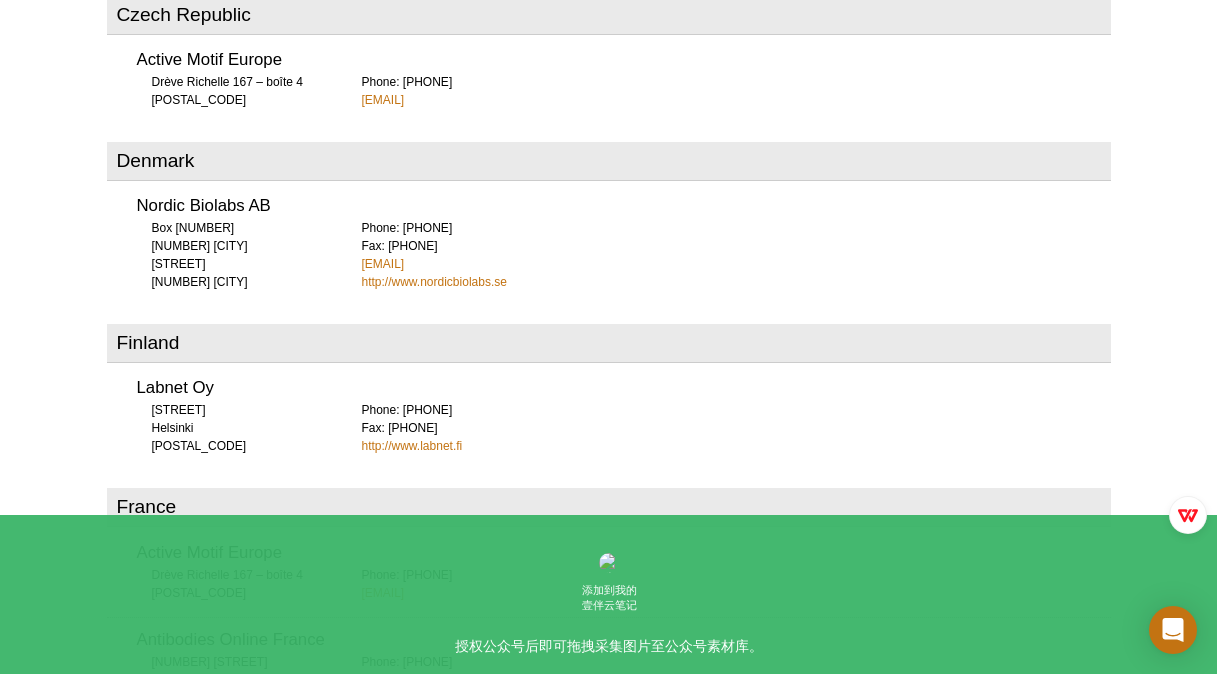 scroll, scrollTop: 2070, scrollLeft: 0, axis: vertical 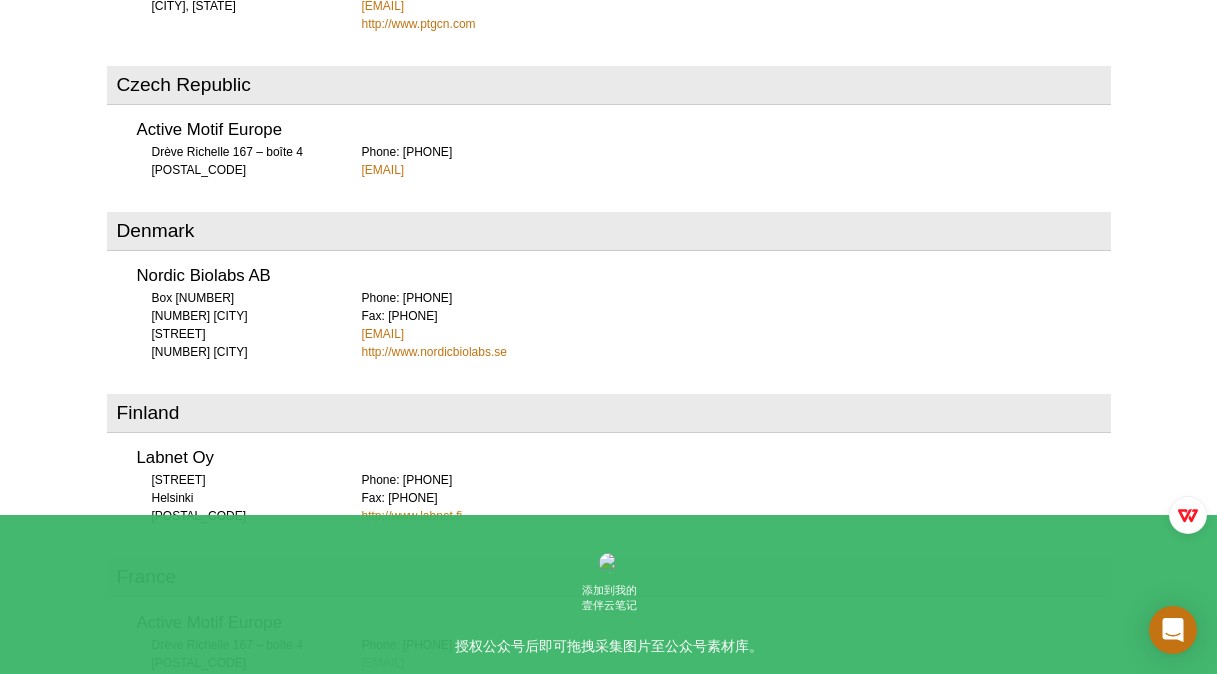 click on "Active Motif Logo
Enabling Epigenetics Research
0
Search
Skip to content
Active Motif Logo
Enabling Epigenetics Research
United States
Australia
Austria
Belgium
Brazil
Canada
China Czech Republic India" at bounding box center (608, 2436) 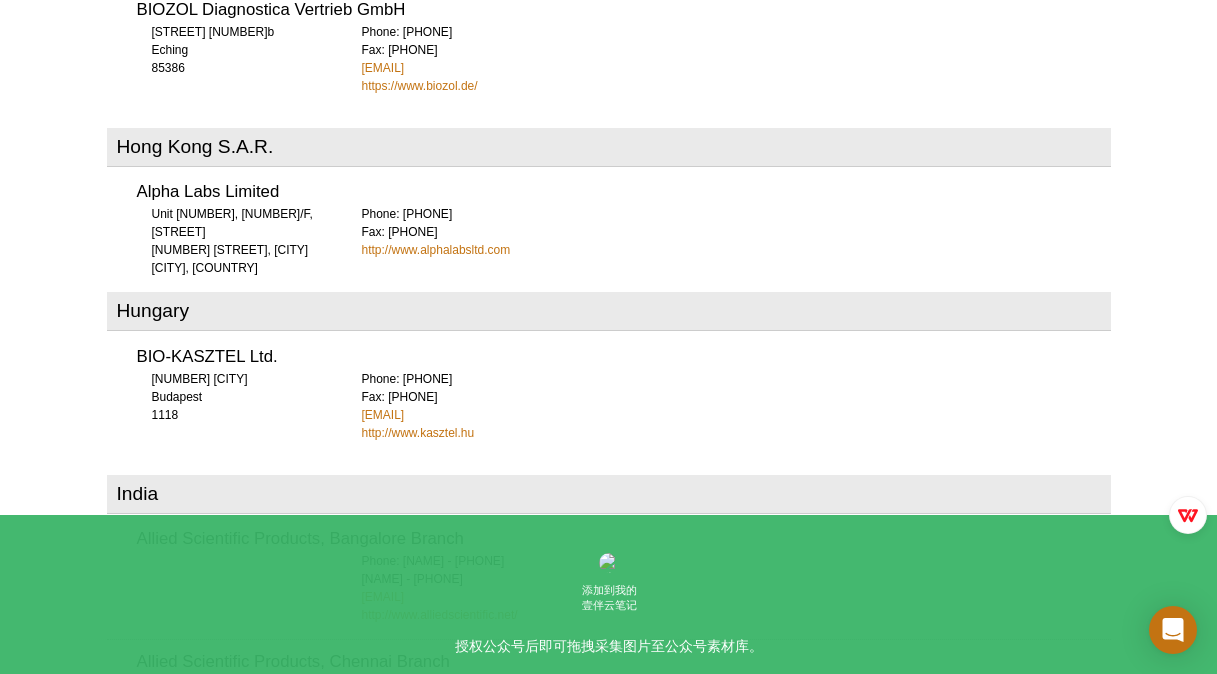scroll, scrollTop: 3170, scrollLeft: 0, axis: vertical 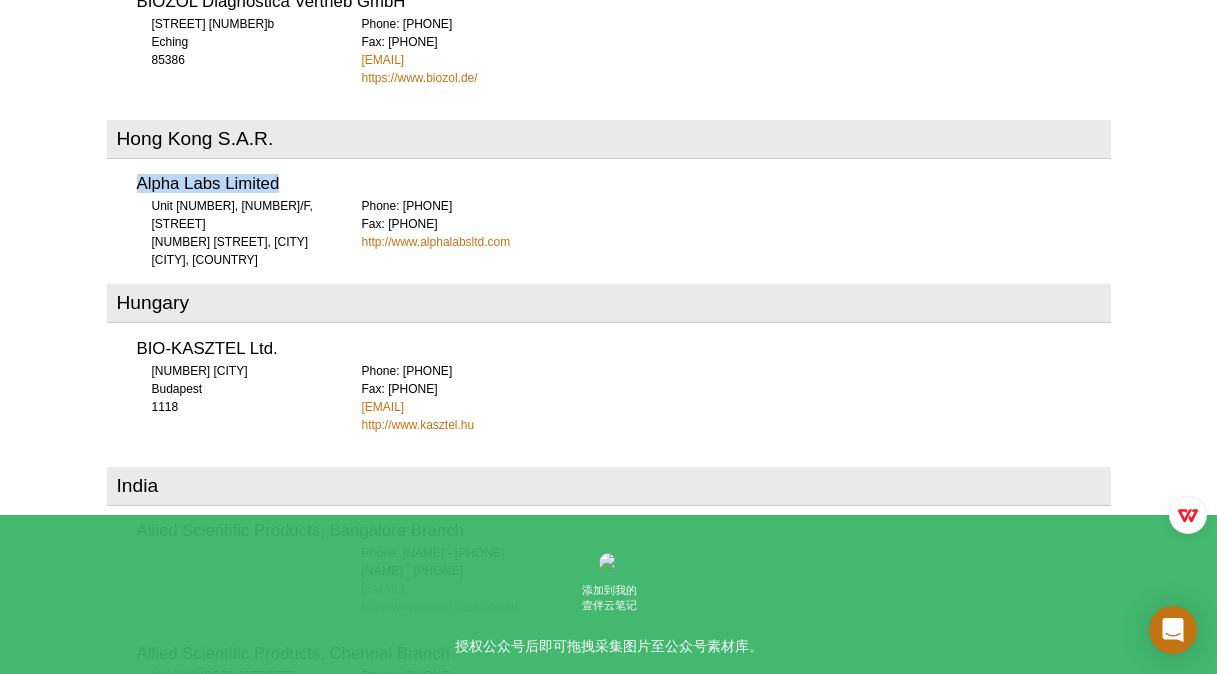 drag, startPoint x: 292, startPoint y: 181, endPoint x: 117, endPoint y: 177, distance: 175.04572 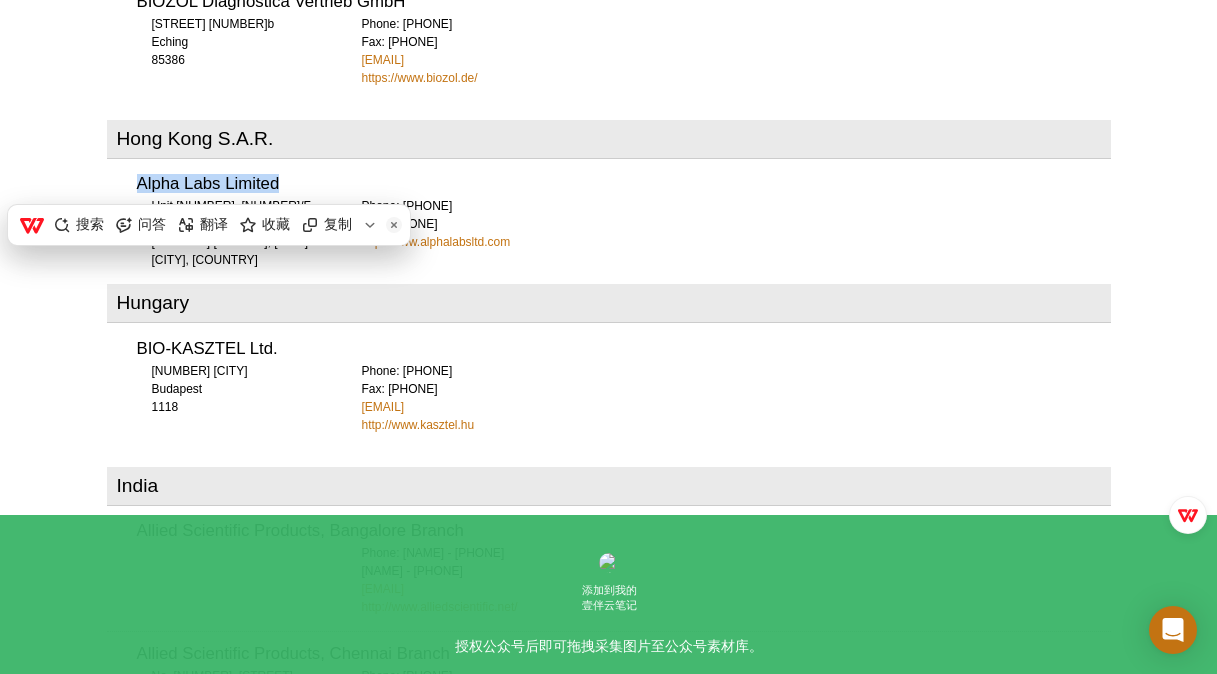 click on "Alpha Labs Limited" at bounding box center [624, 184] 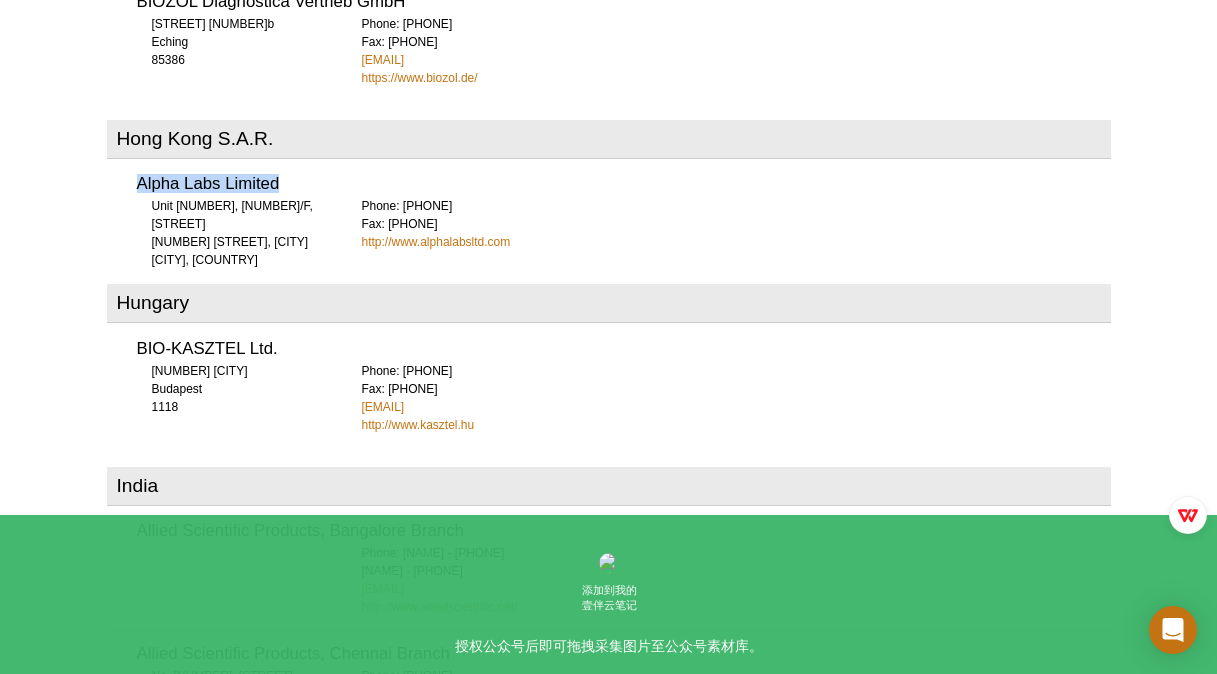 drag, startPoint x: 265, startPoint y: 189, endPoint x: 116, endPoint y: 189, distance: 149 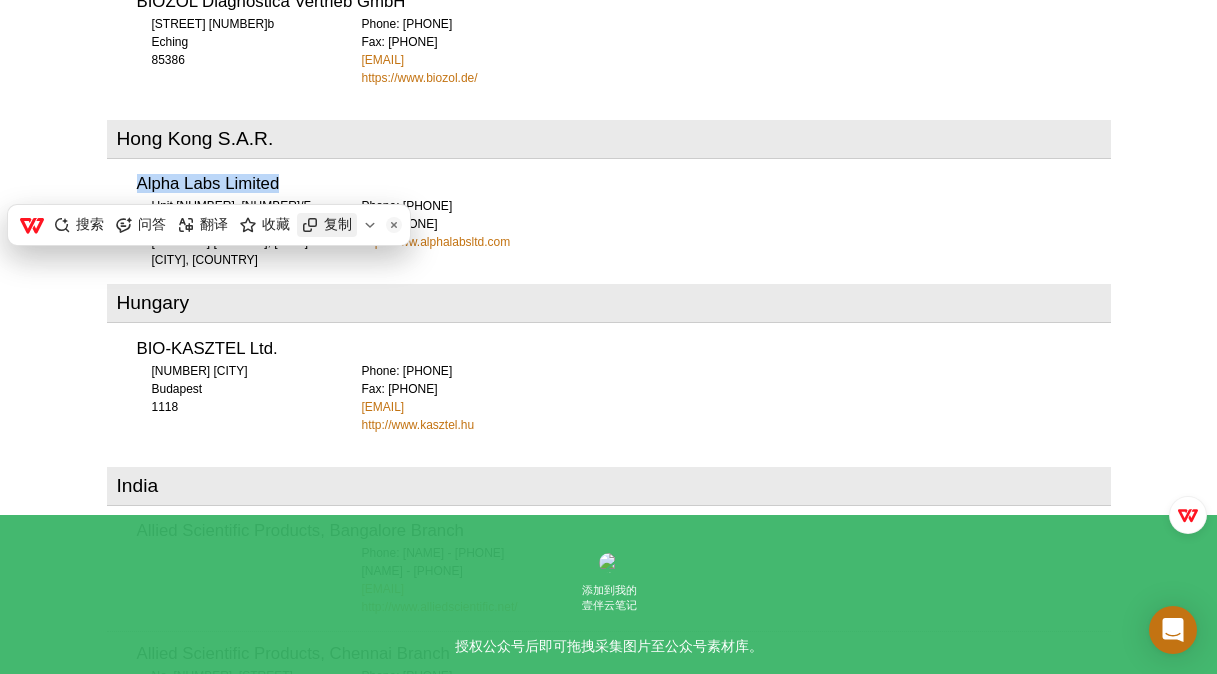 click on "复制" at bounding box center (327, 225) 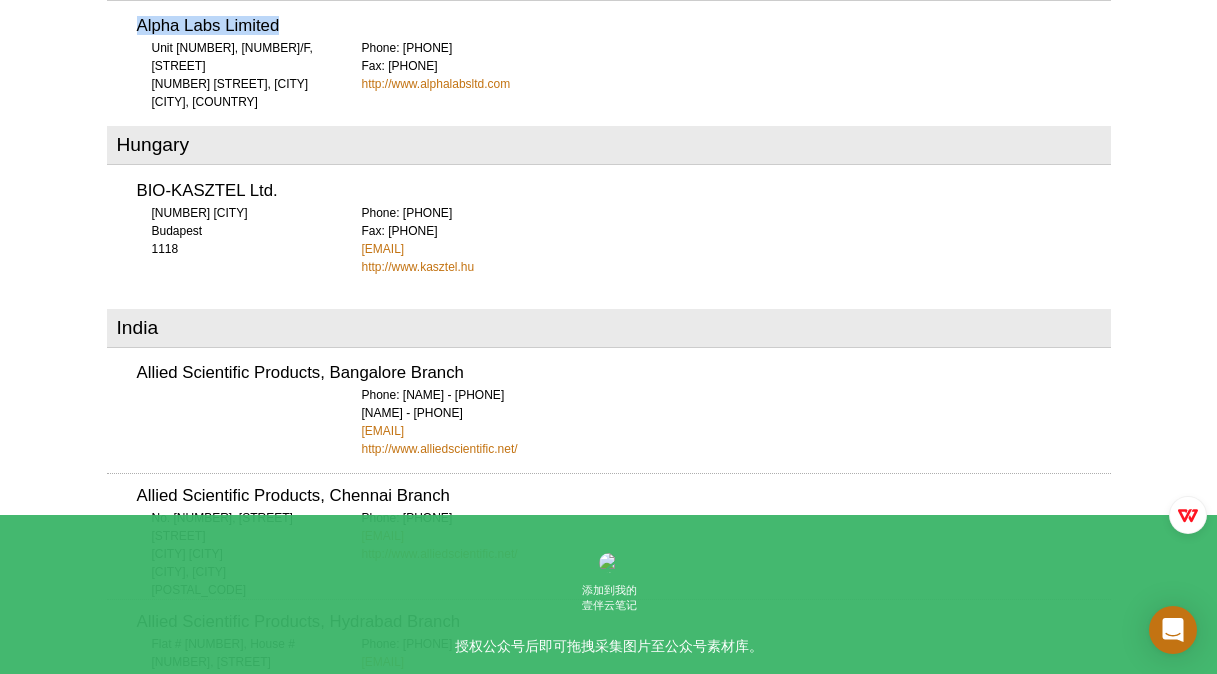 scroll, scrollTop: 3370, scrollLeft: 0, axis: vertical 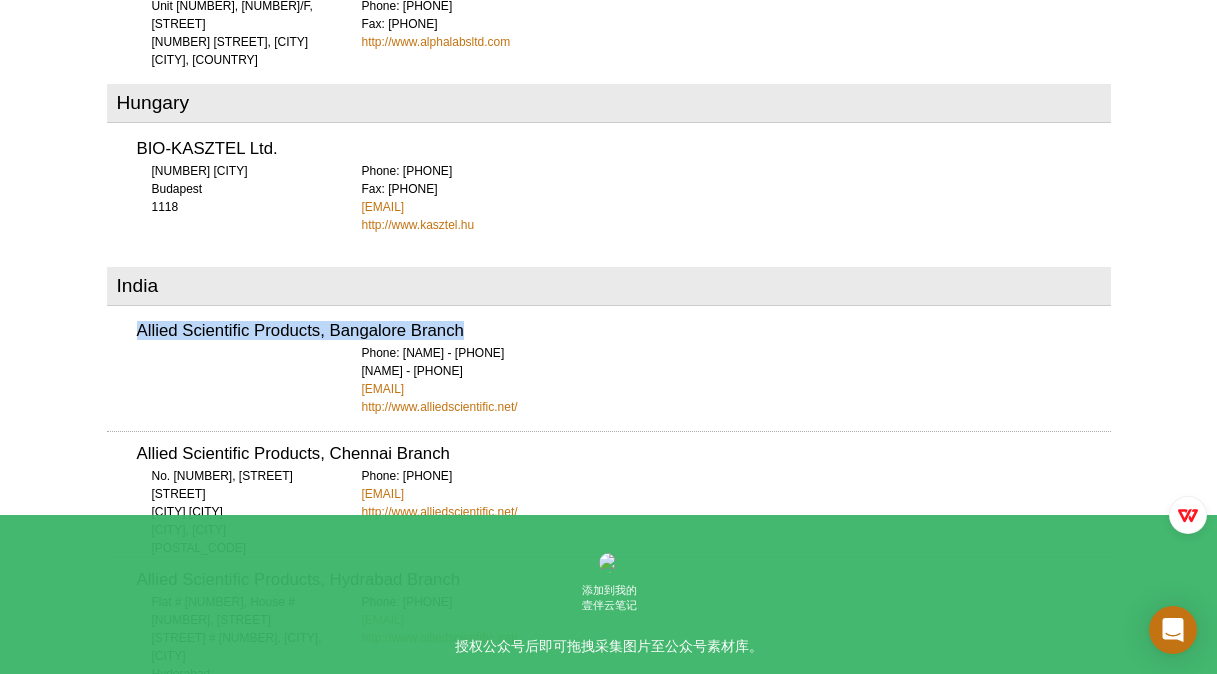 drag, startPoint x: 476, startPoint y: 318, endPoint x: 132, endPoint y: 325, distance: 344.07123 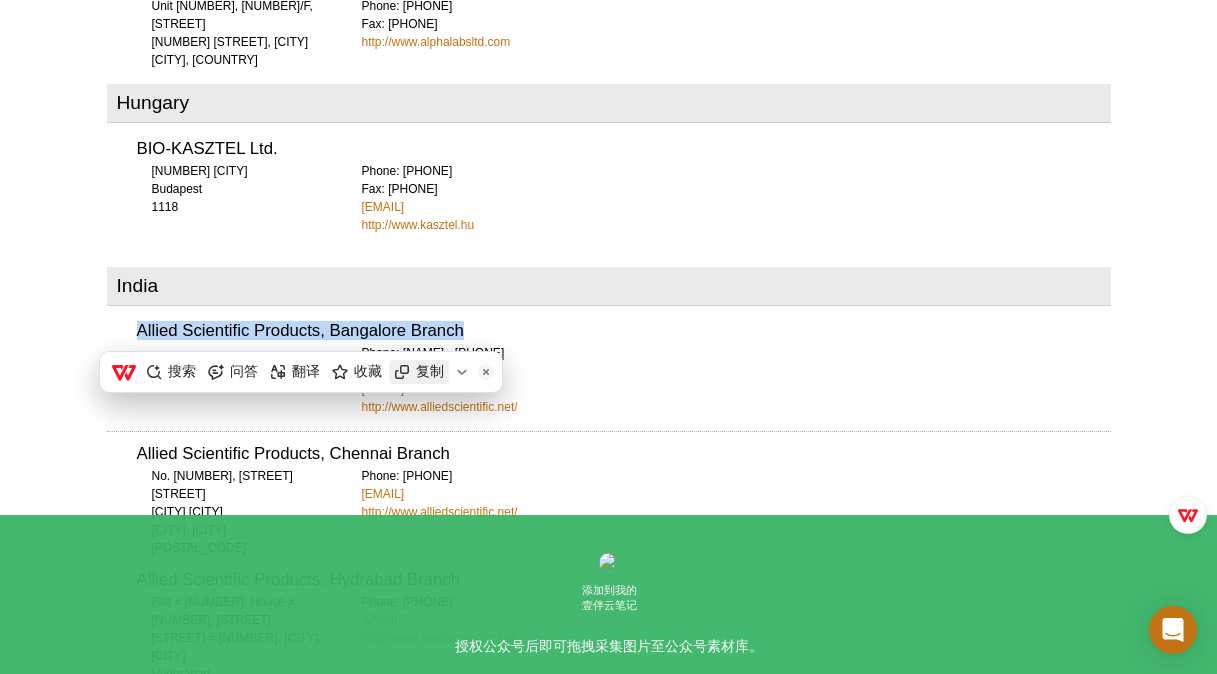 click on "复制" at bounding box center (430, 372) 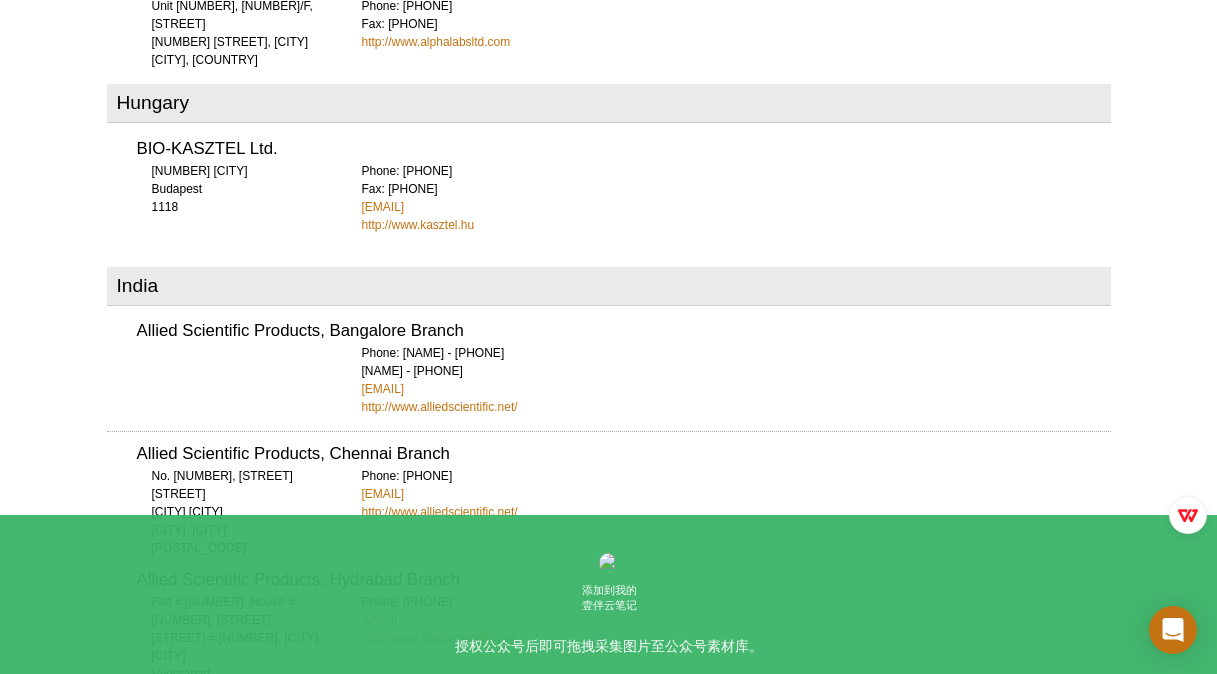 click on "Phone: [NAME] - [PHONE] [NAME] - [PHONE]
[EMAIL]
[URL]" at bounding box center [736, 380] 